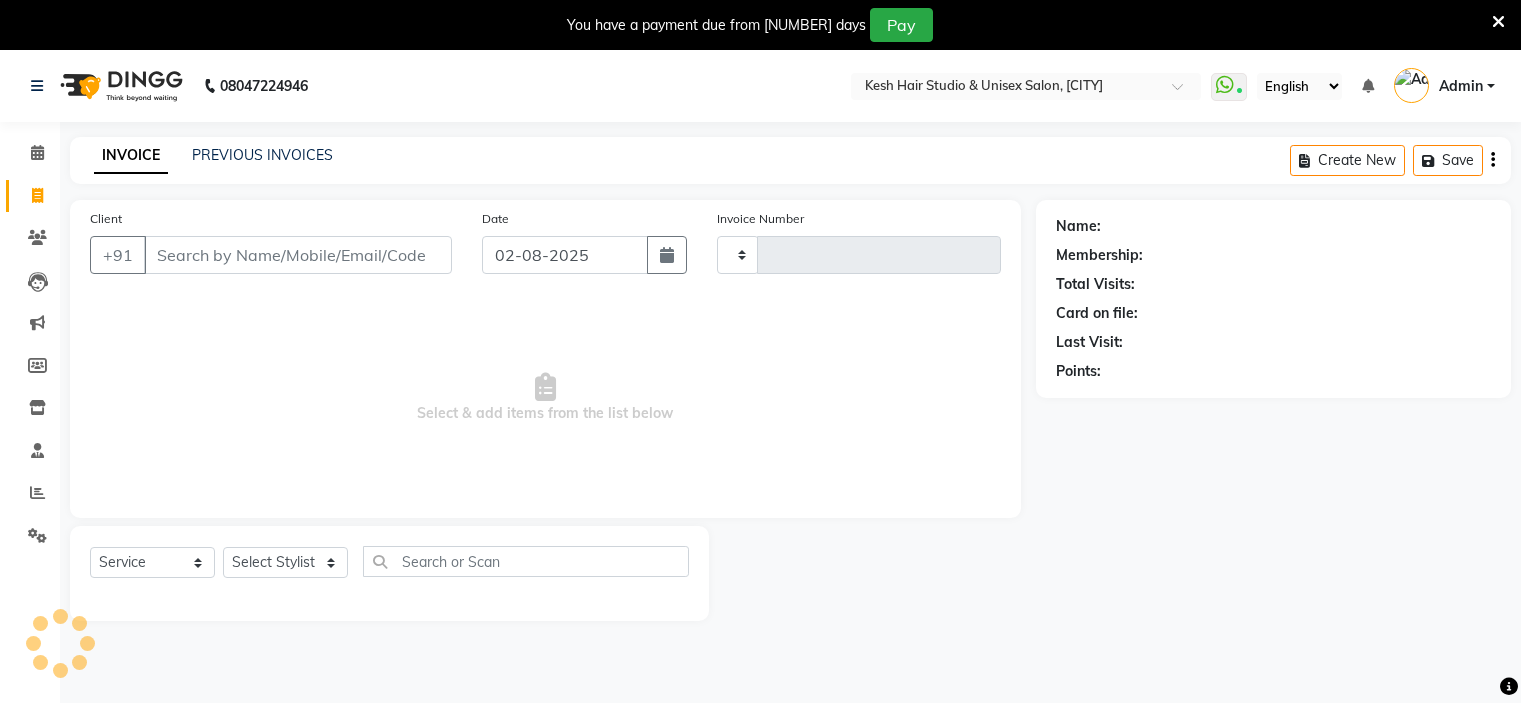 select on "service" 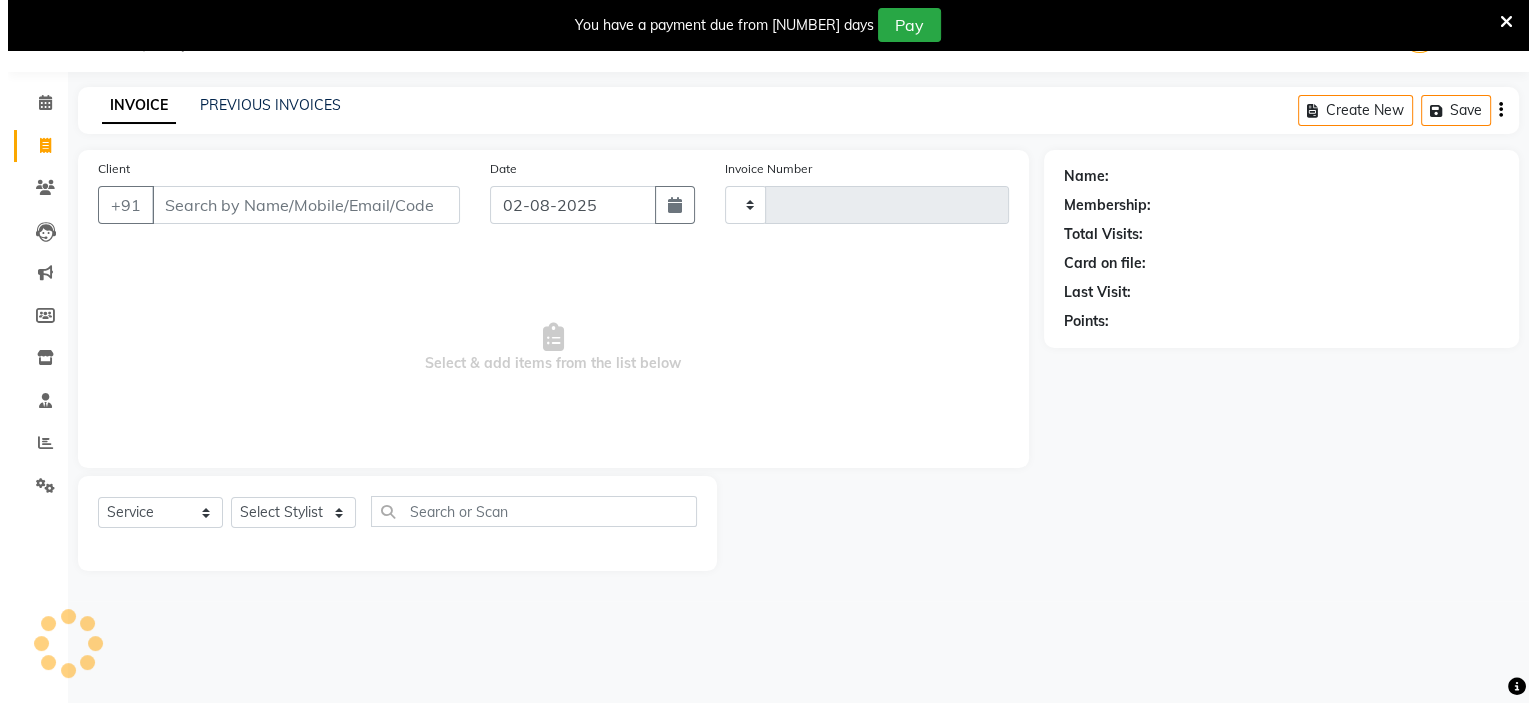 scroll, scrollTop: 0, scrollLeft: 0, axis: both 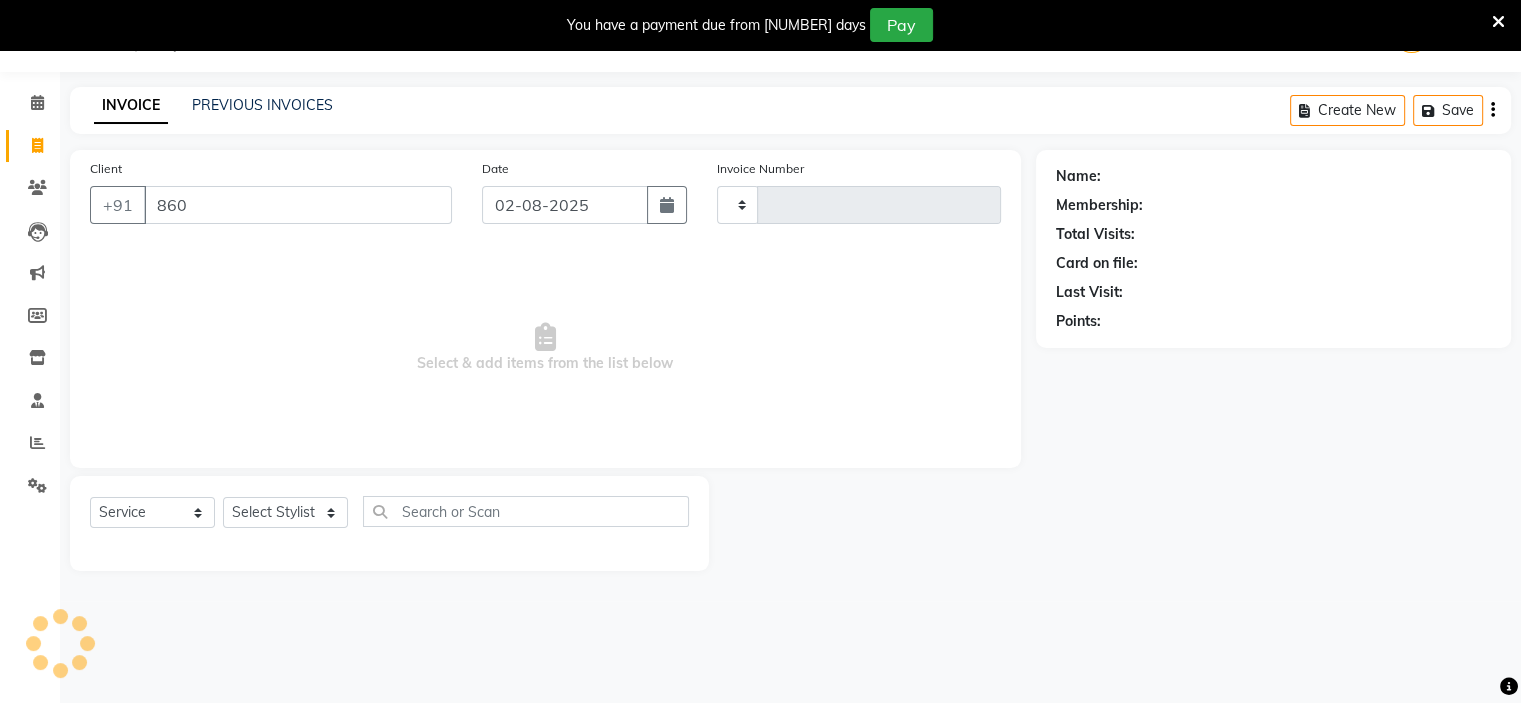 type on "8600" 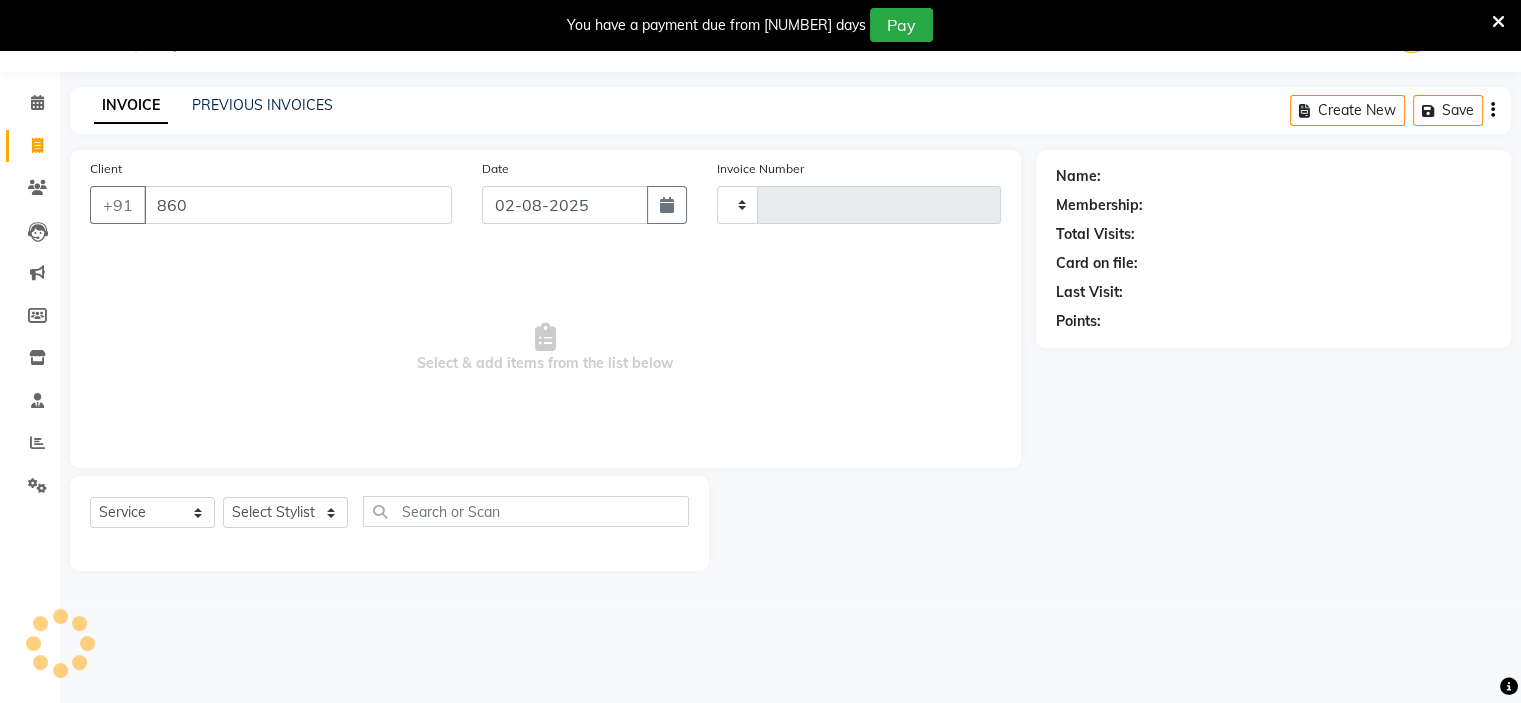 type on "0508" 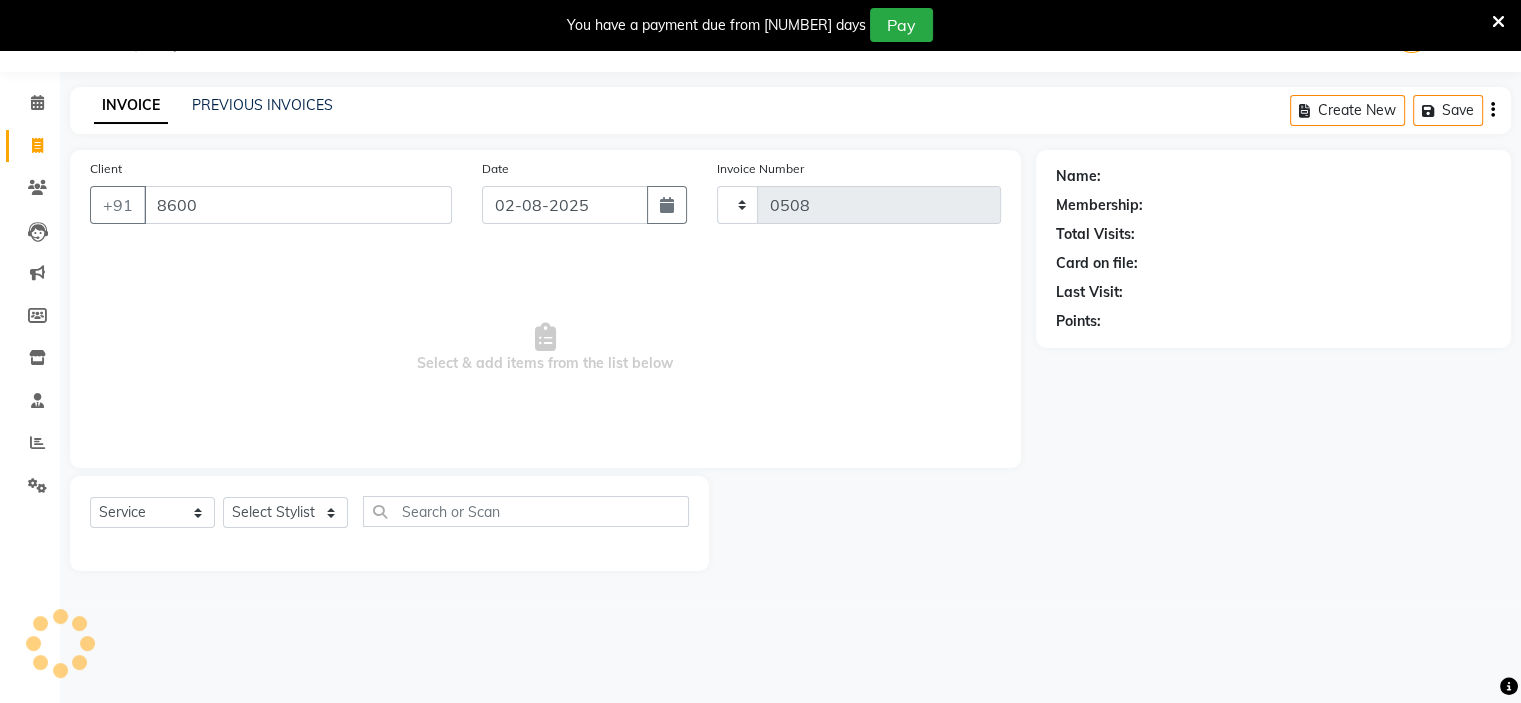 select on "5431" 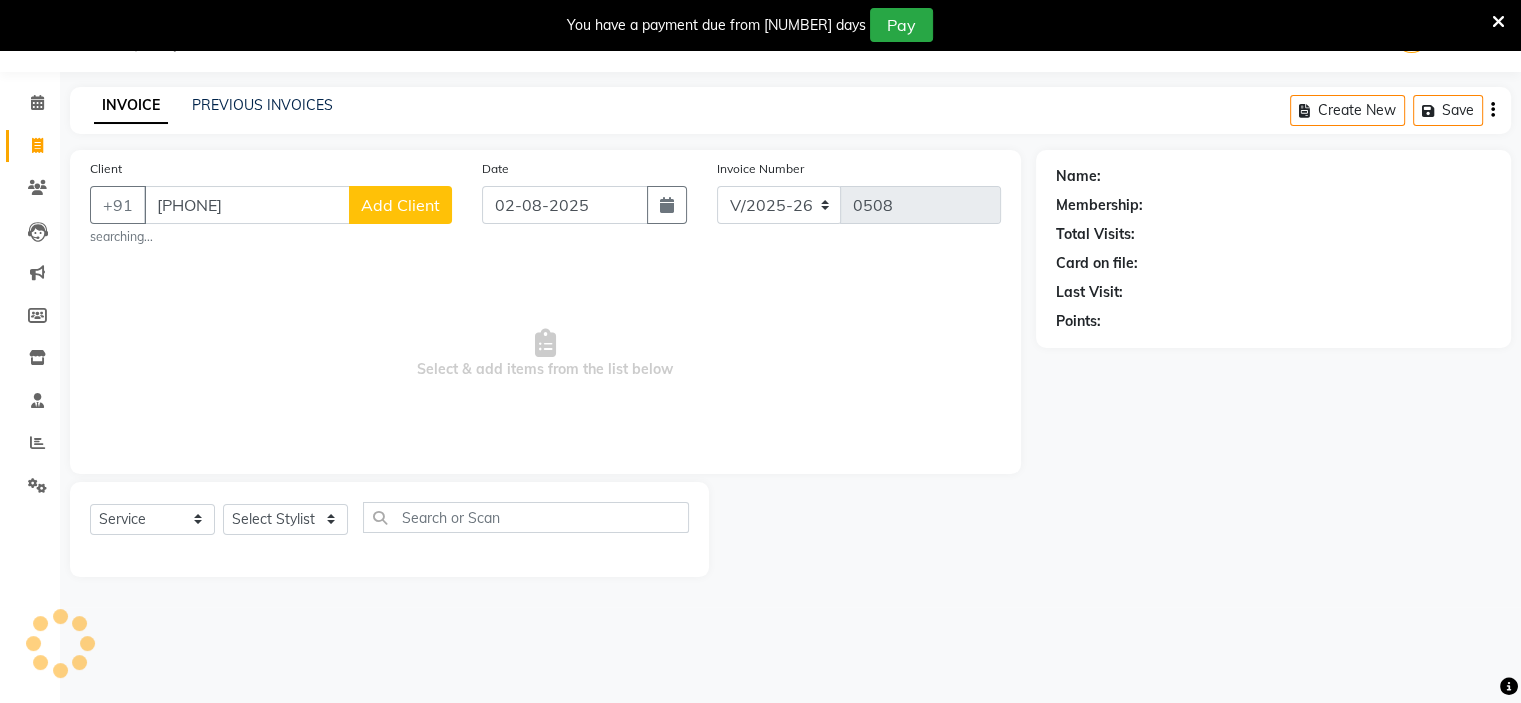 type on "[PHONE]" 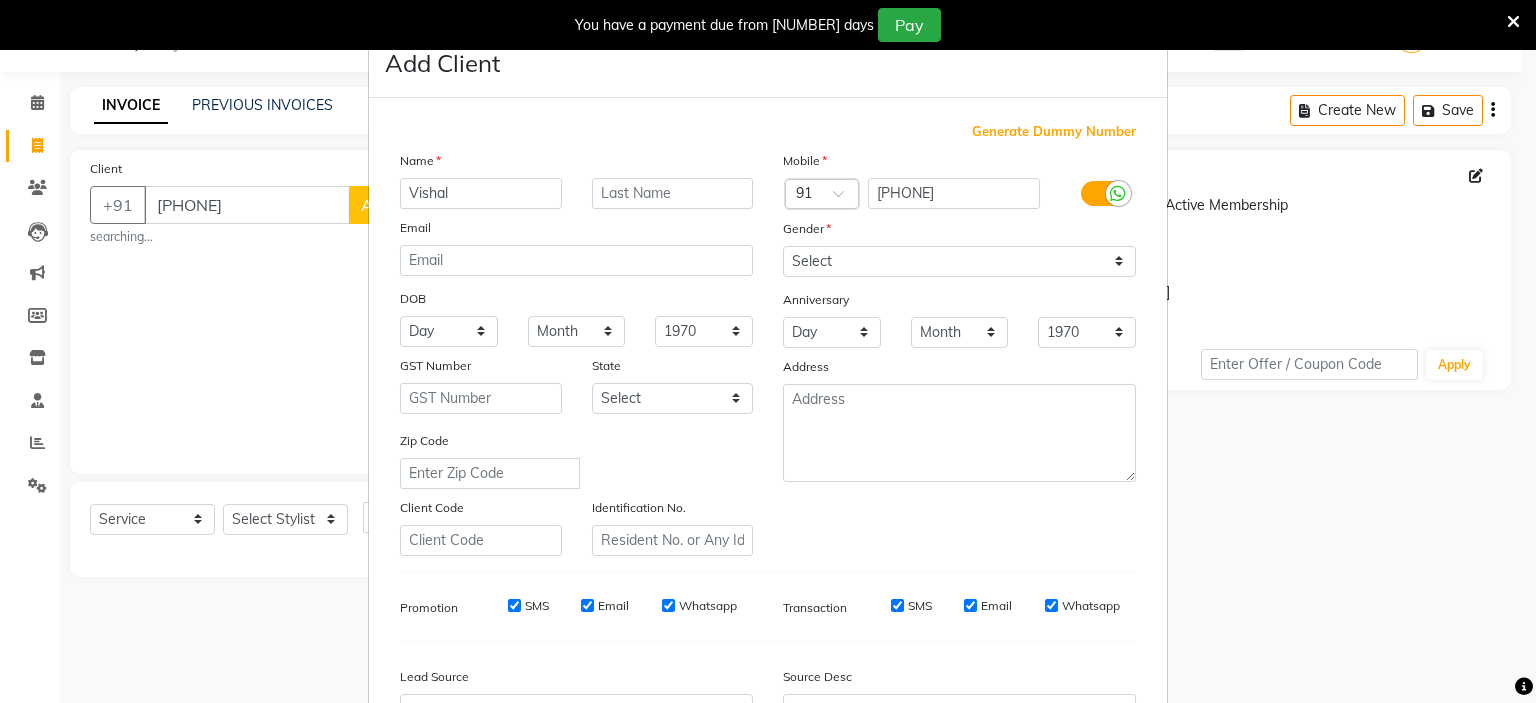 type on "Vishal" 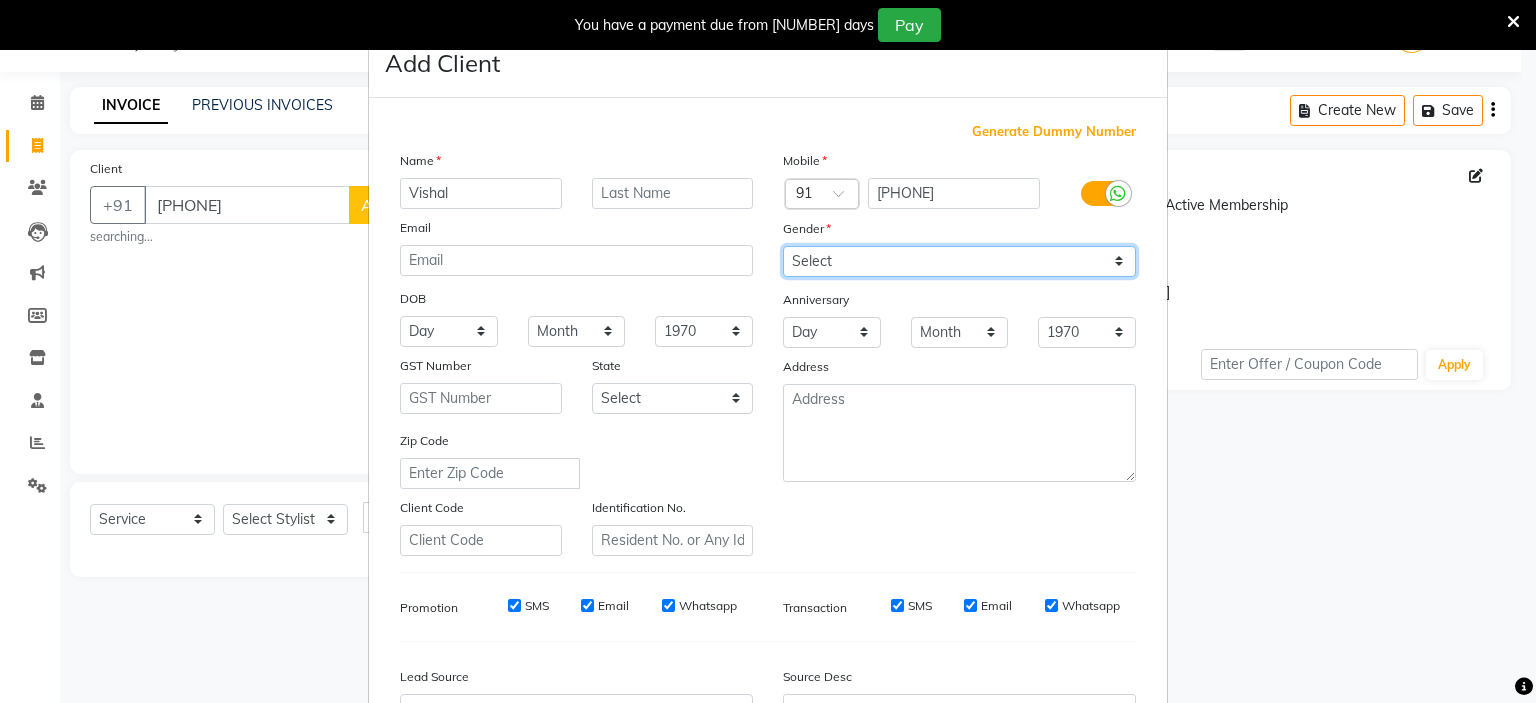 click on "Select Male Female Other Prefer Not To Say" at bounding box center [959, 261] 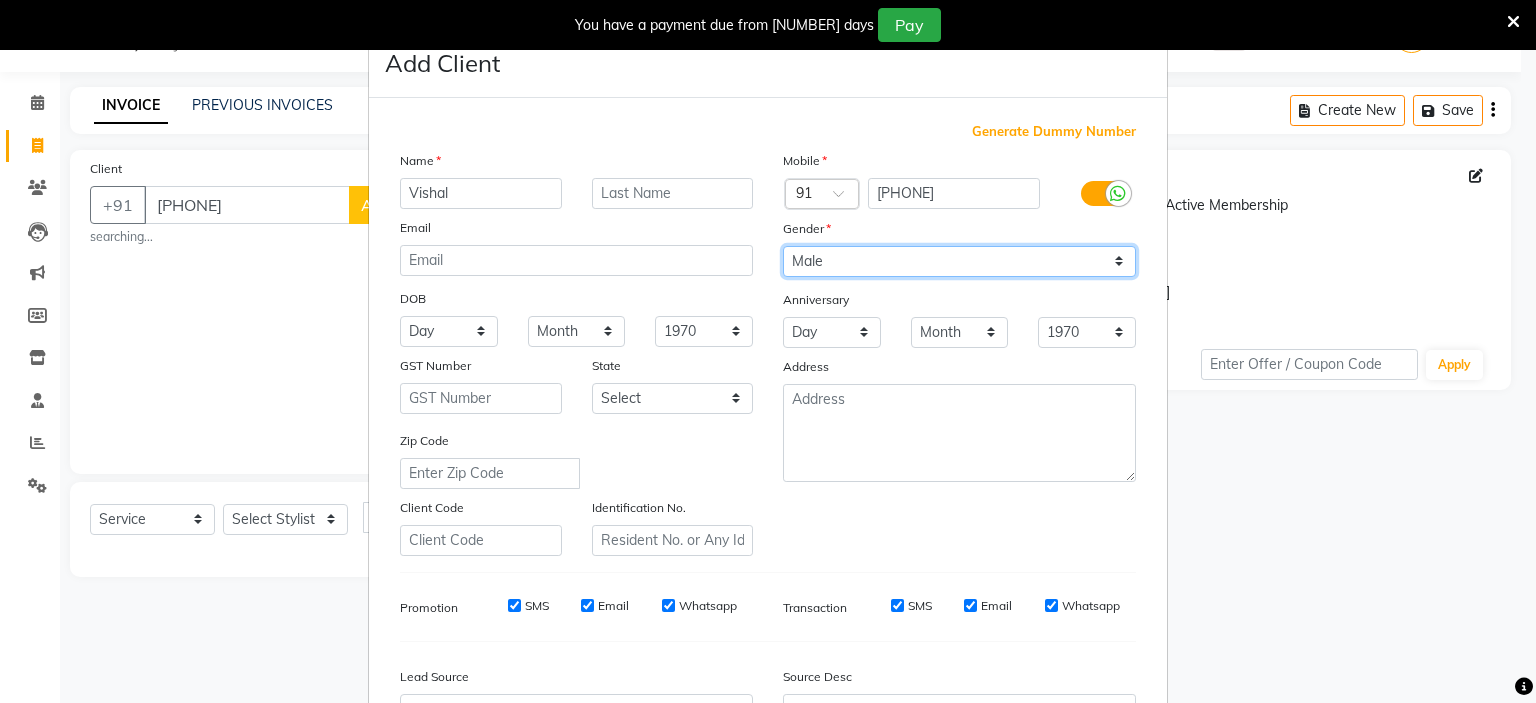 click on "Select Male Female Other Prefer Not To Say" at bounding box center (959, 261) 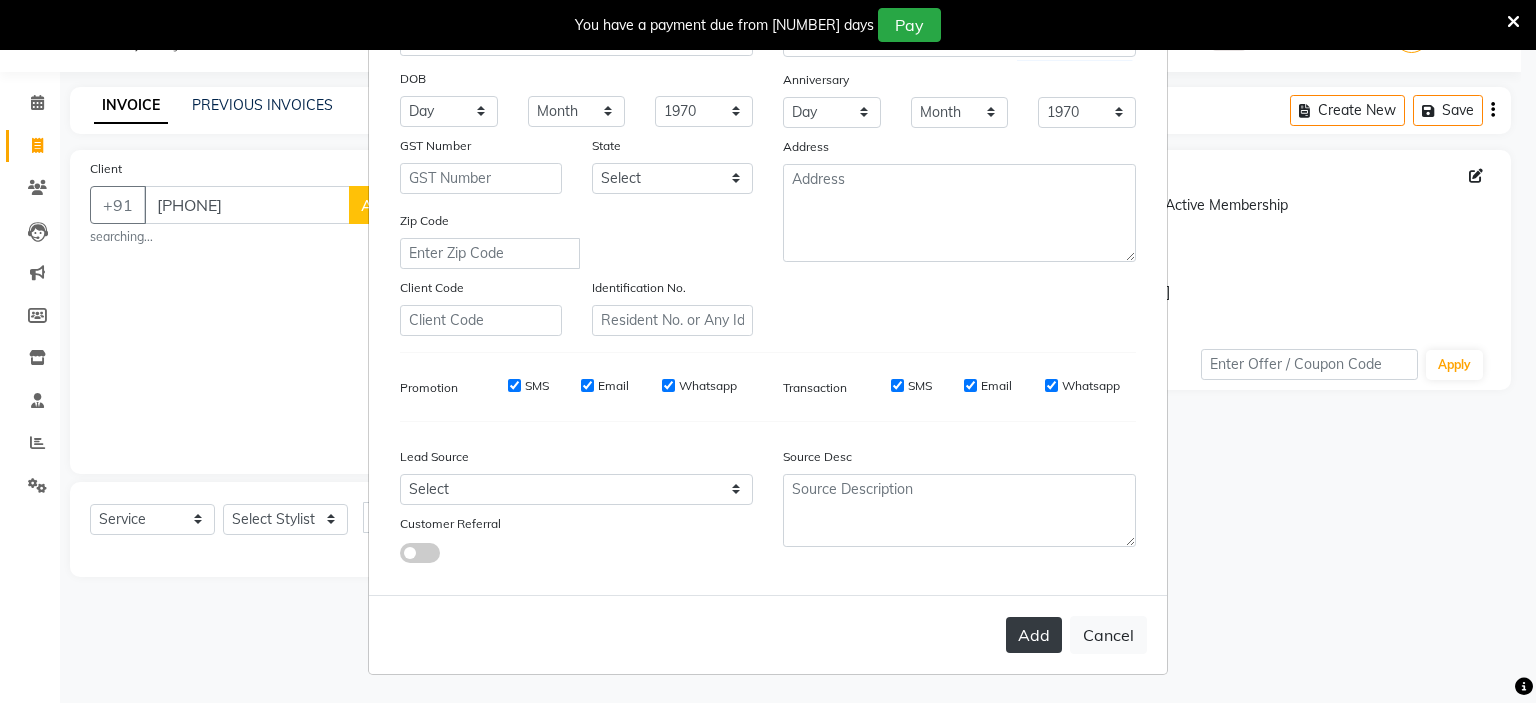 click on "Add" at bounding box center [1034, 635] 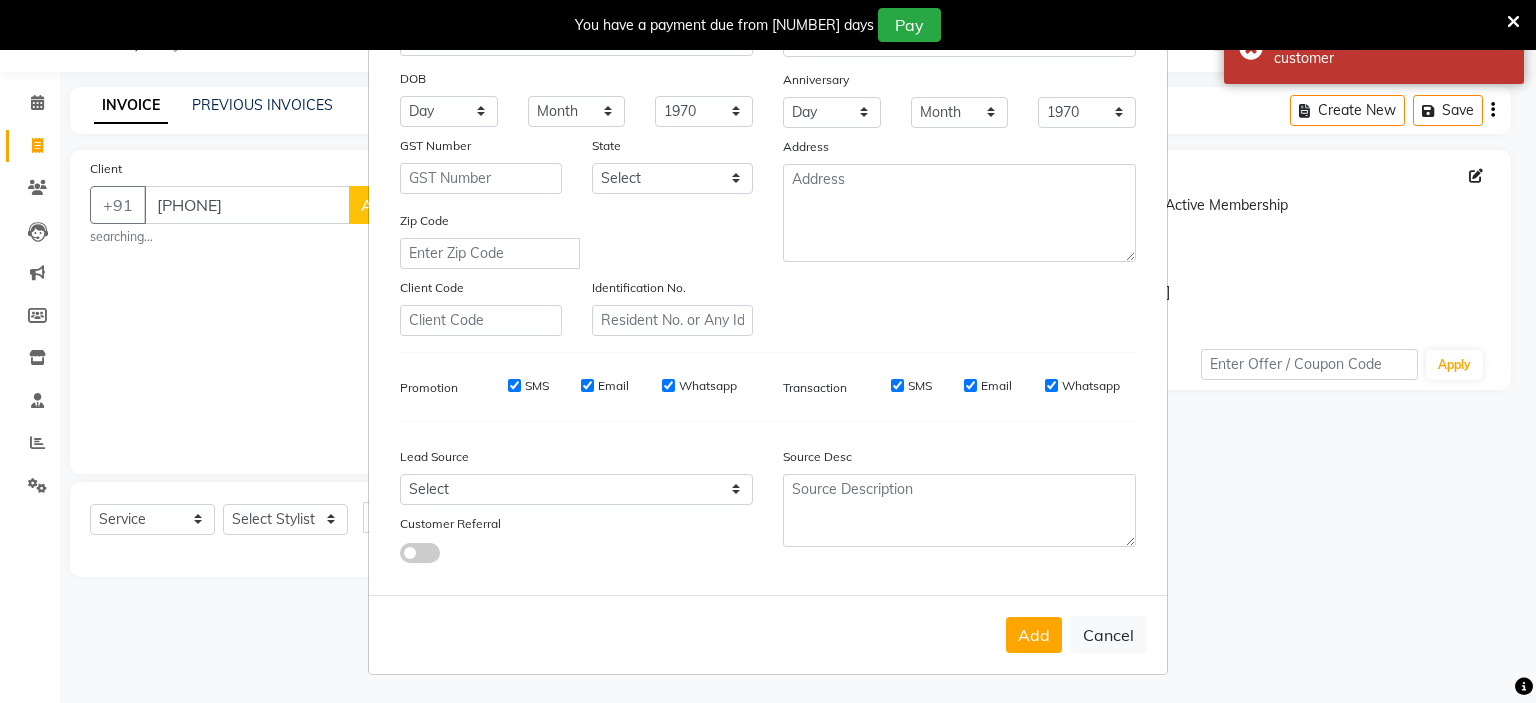 scroll, scrollTop: 0, scrollLeft: 0, axis: both 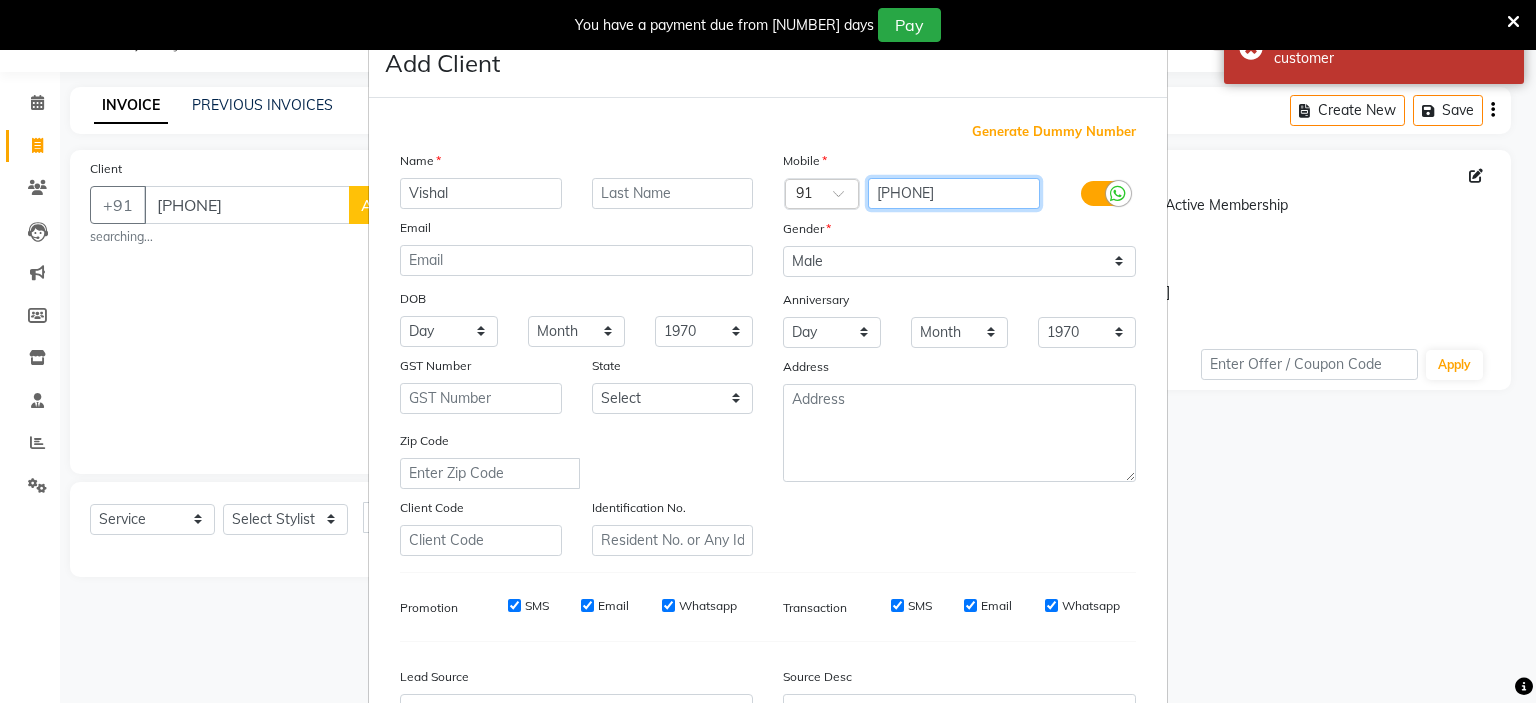 click on "[PHONE]" at bounding box center (954, 193) 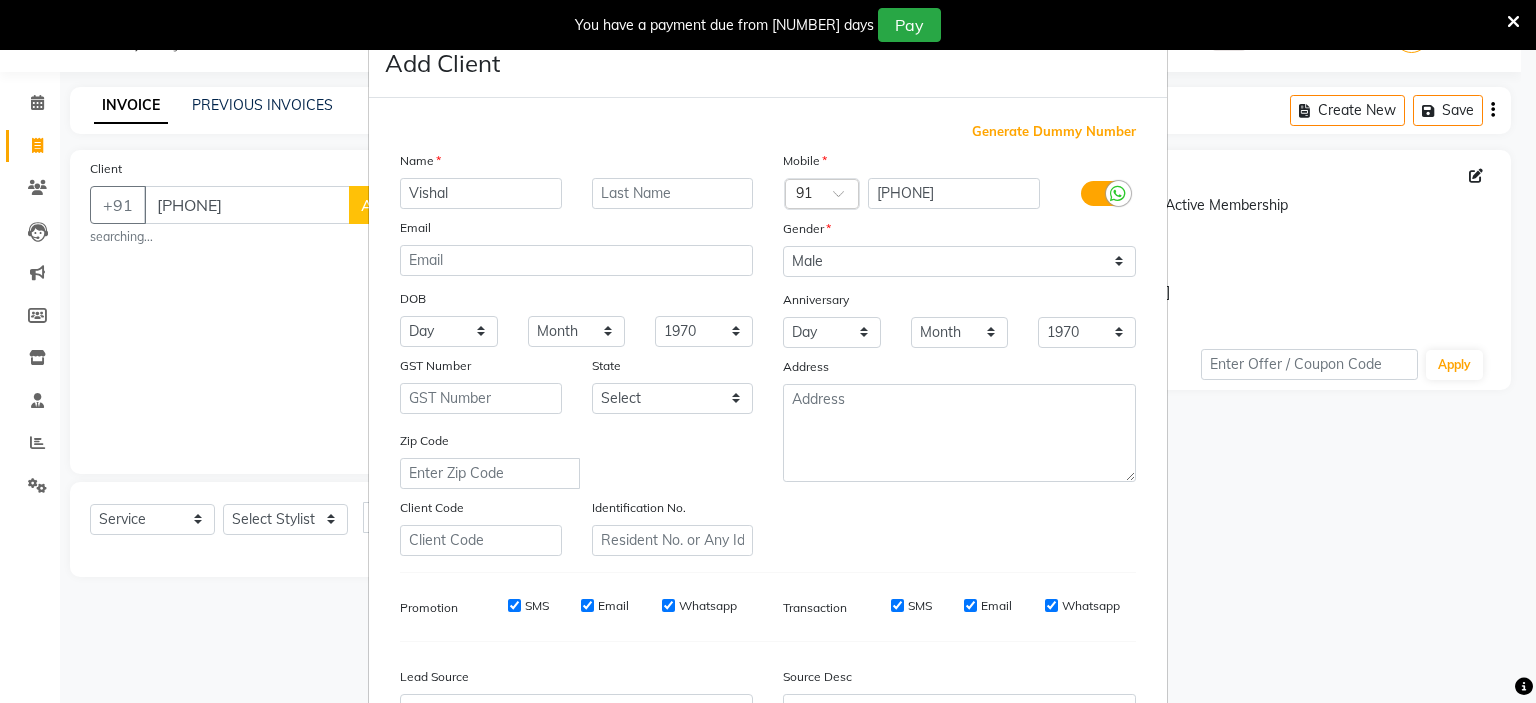click at bounding box center [1513, 22] 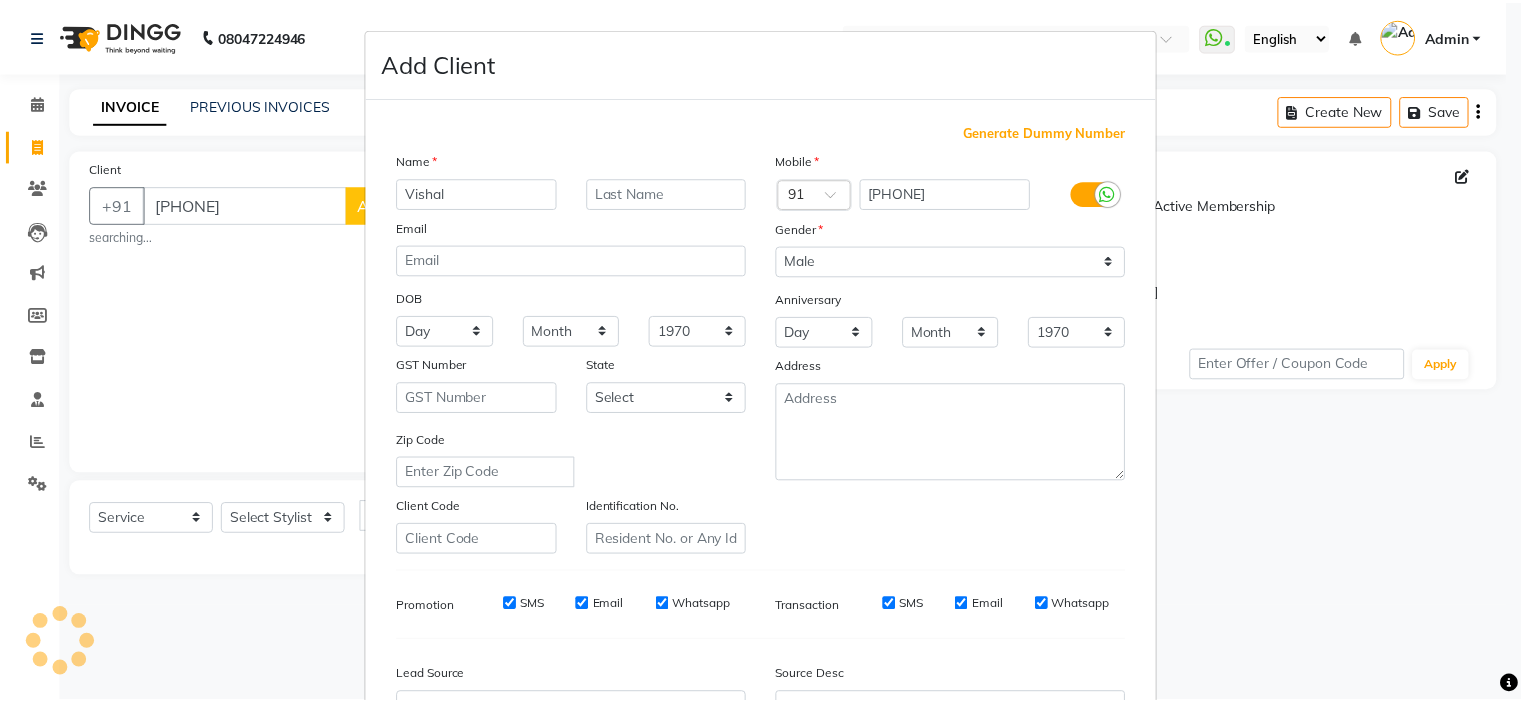 scroll, scrollTop: 229, scrollLeft: 0, axis: vertical 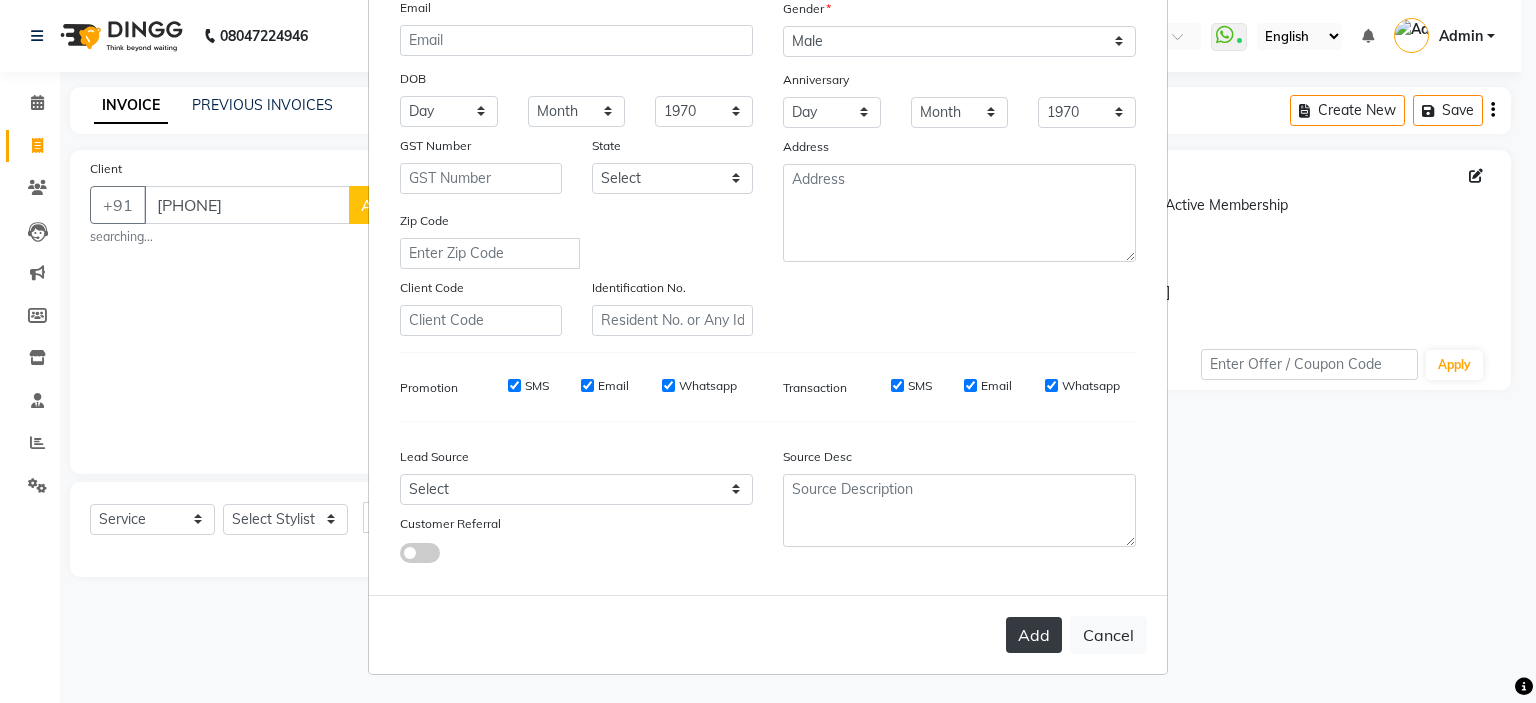 click on "Add" at bounding box center [1034, 635] 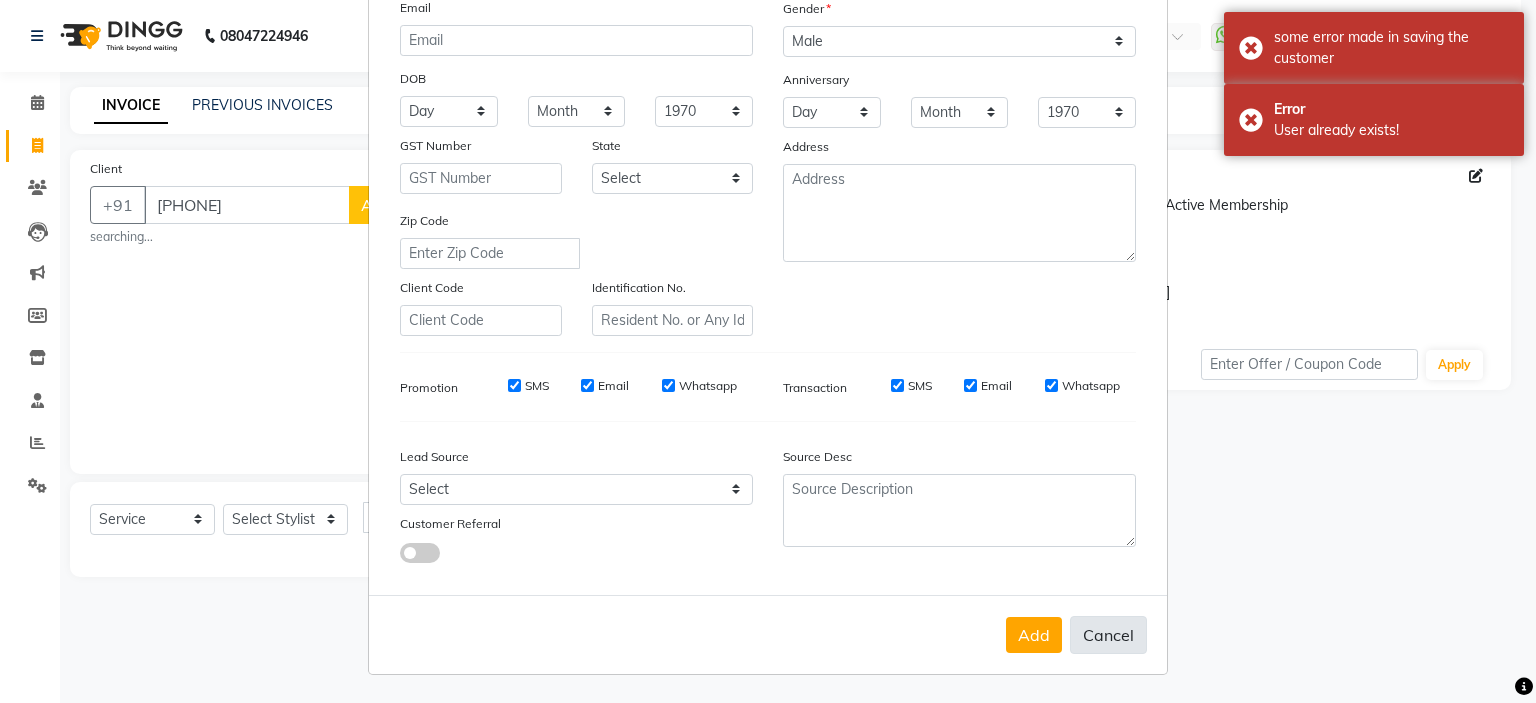 click on "Cancel" at bounding box center (1108, 635) 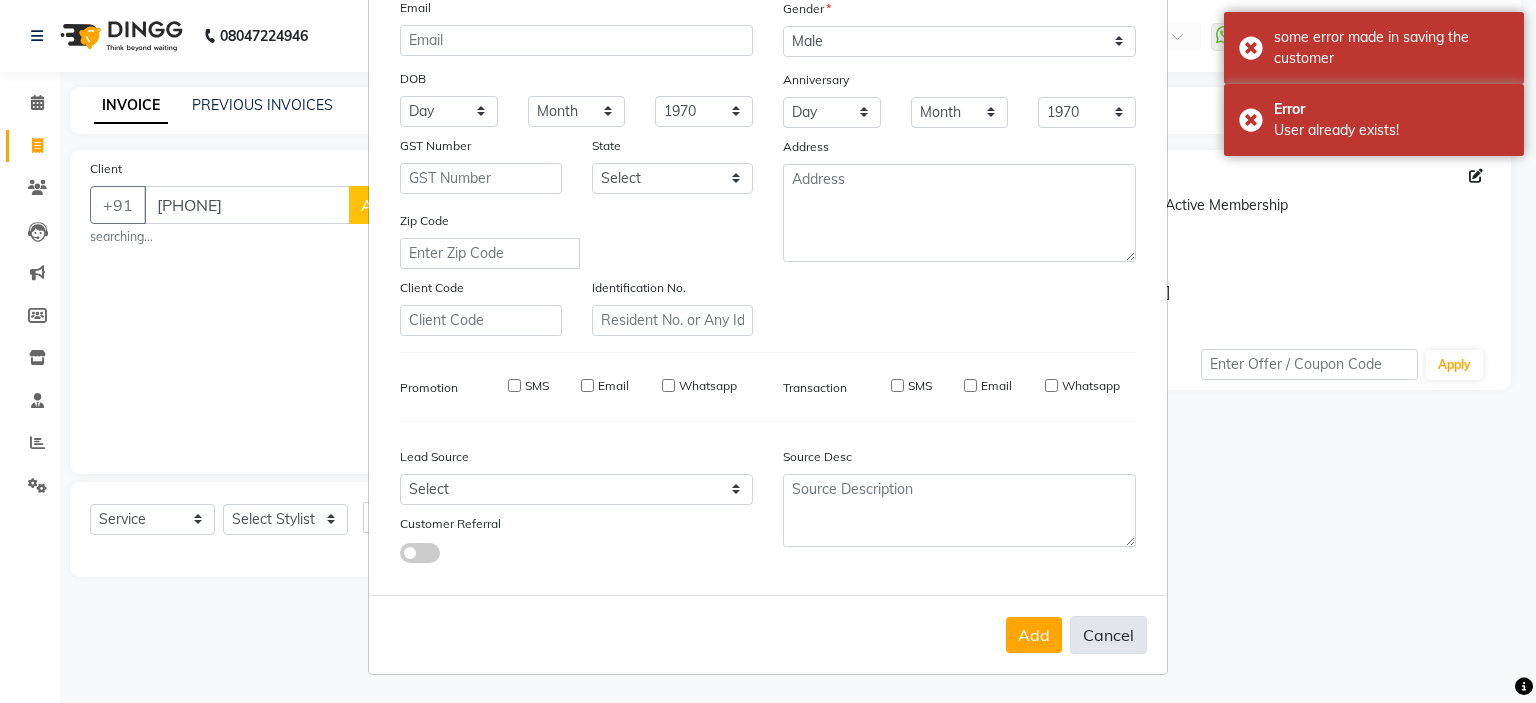type 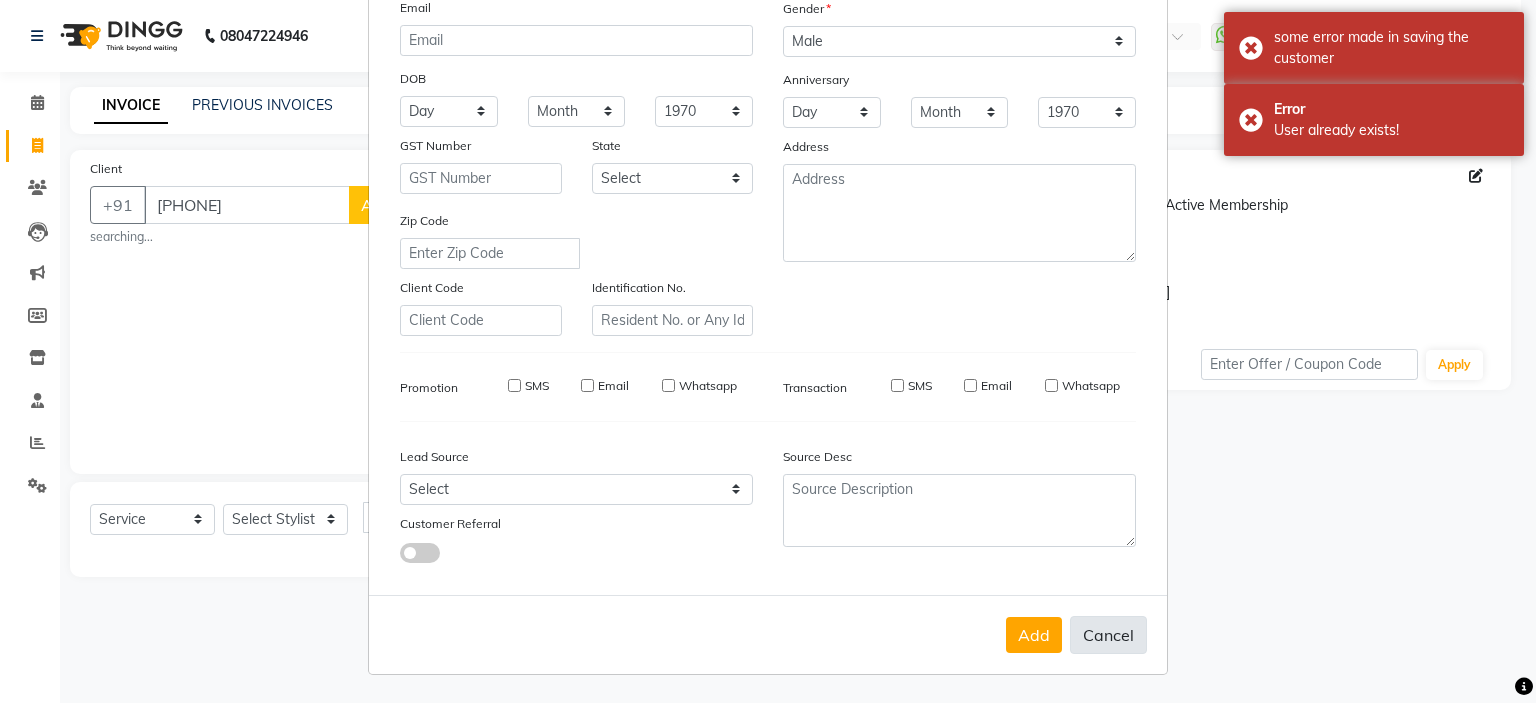 select 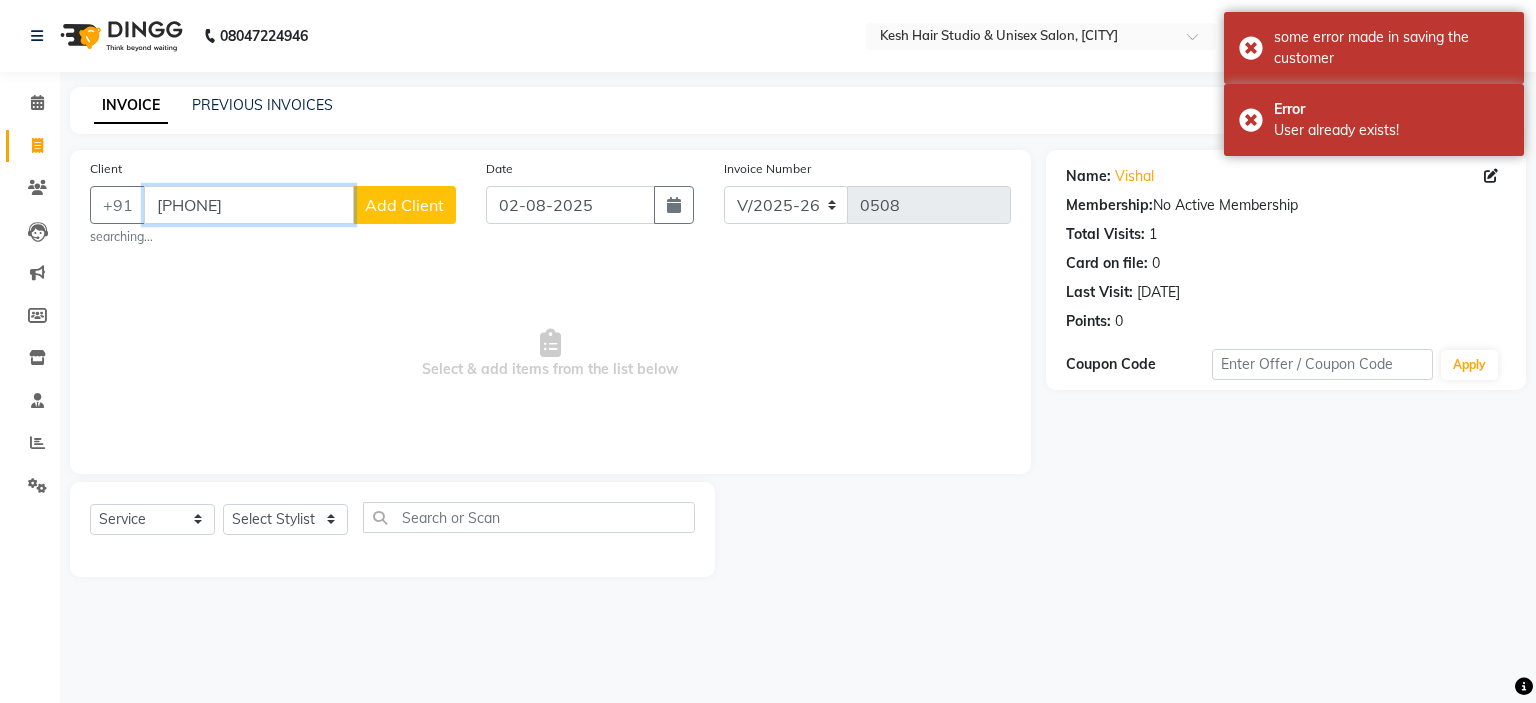 click on "[PHONE]" at bounding box center [249, 205] 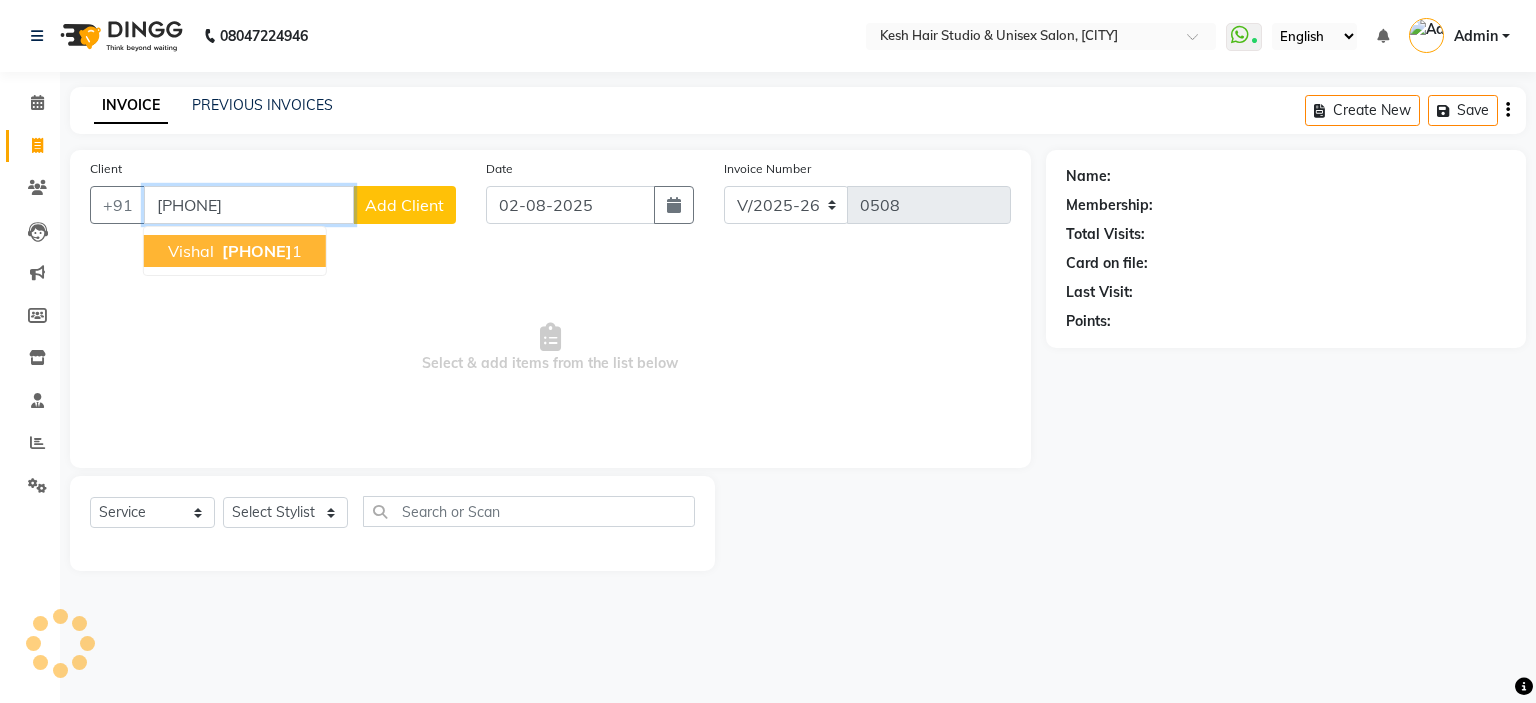 click on "[FIRST] [LAST] [PHONE] [NUMBER]" at bounding box center (235, 251) 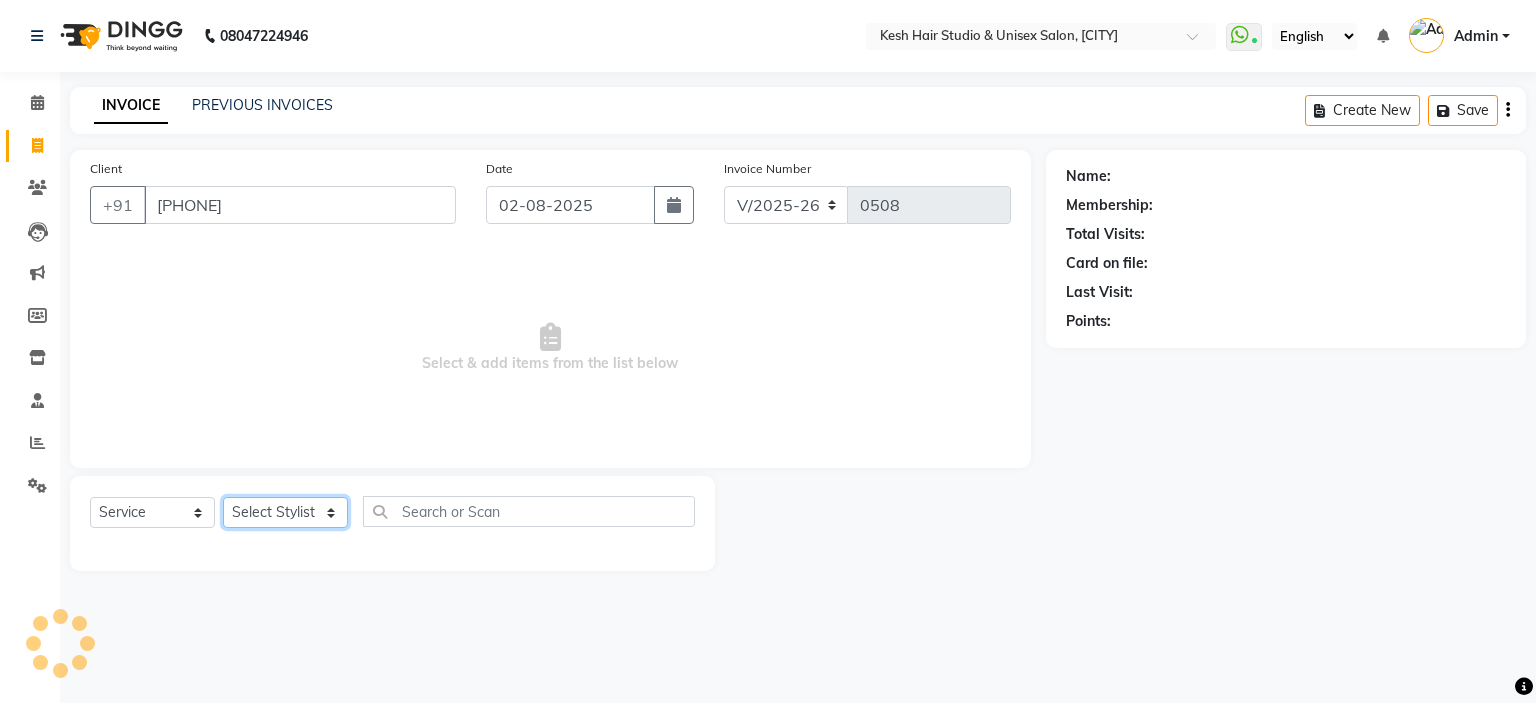 click on "Select Stylist [FIRST] [FIRST] [FIRST] [FIRST] [FIRST] [FIRST] [FIRST]" 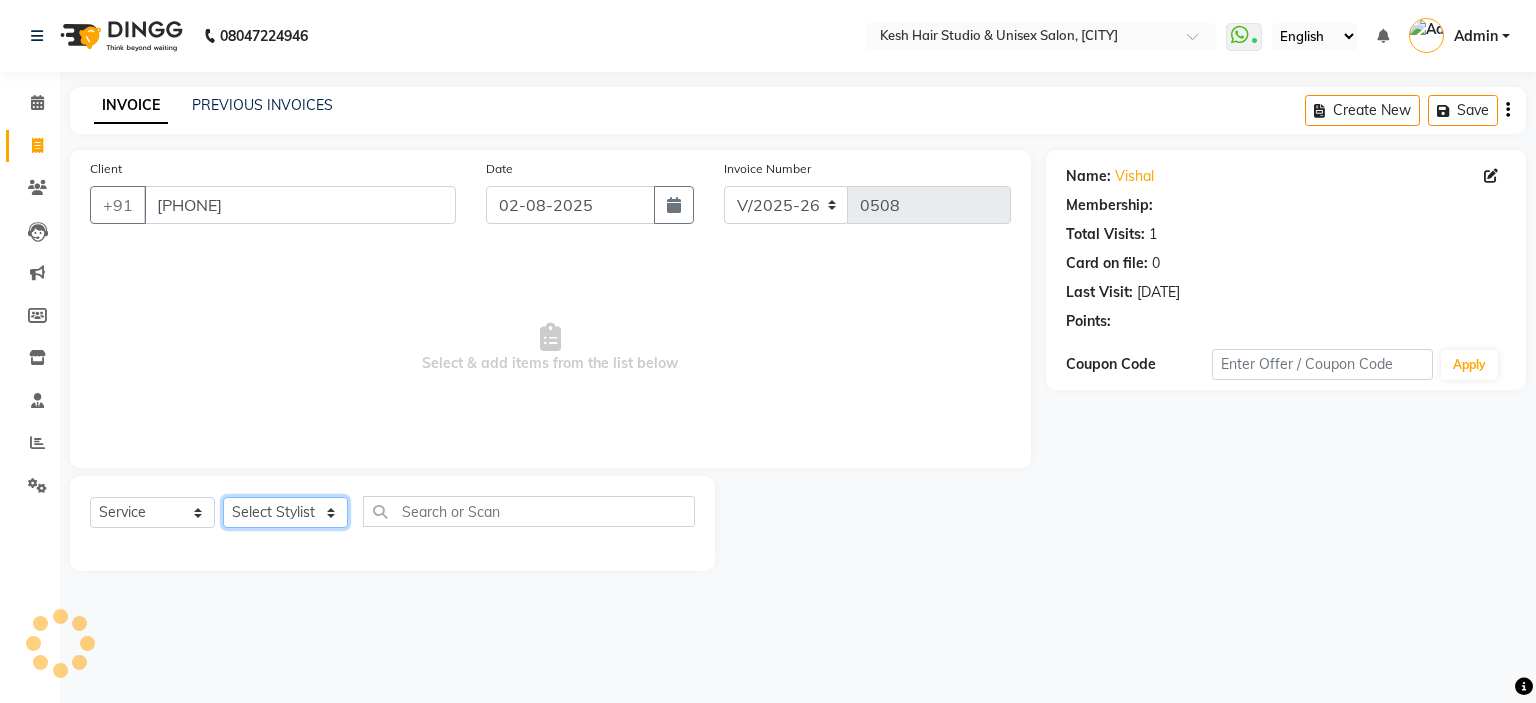 select on "[NUMBER]" 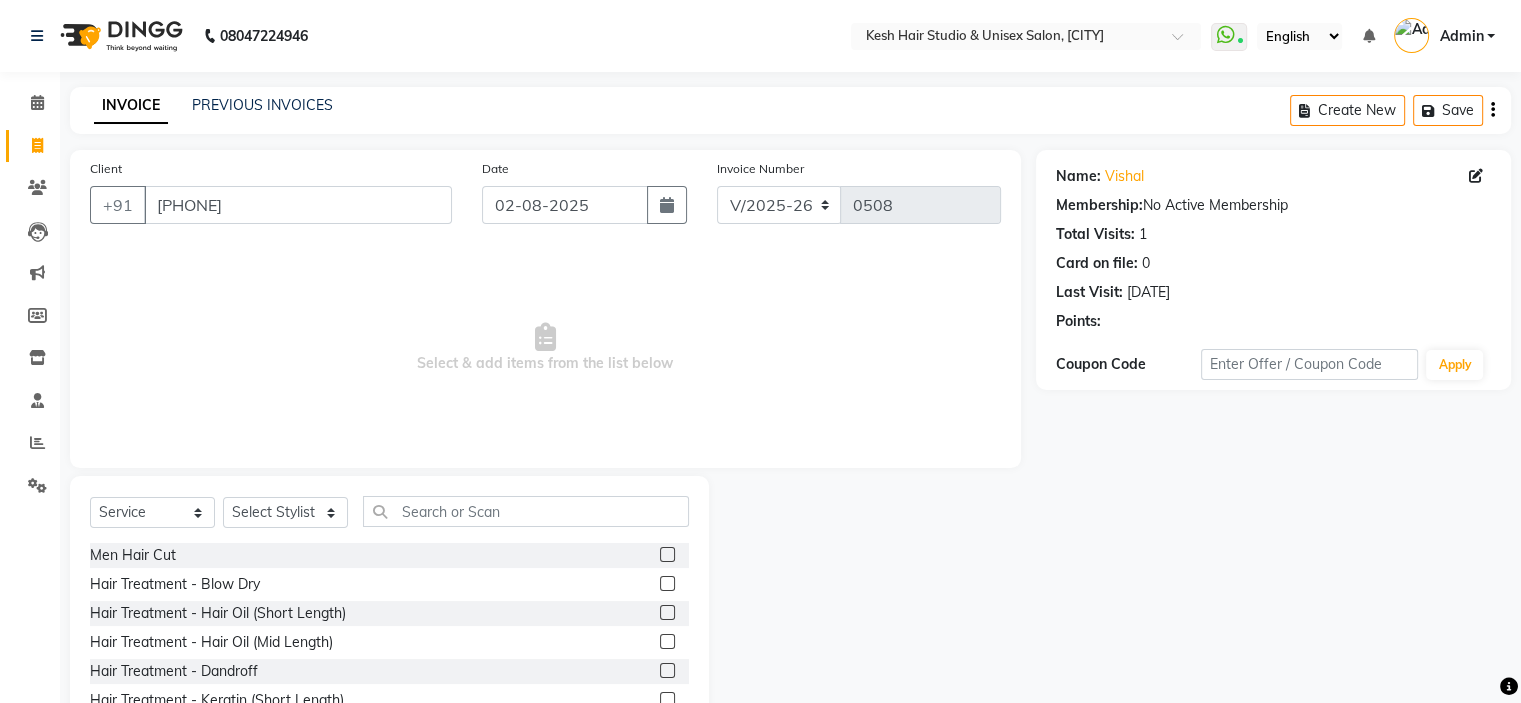click 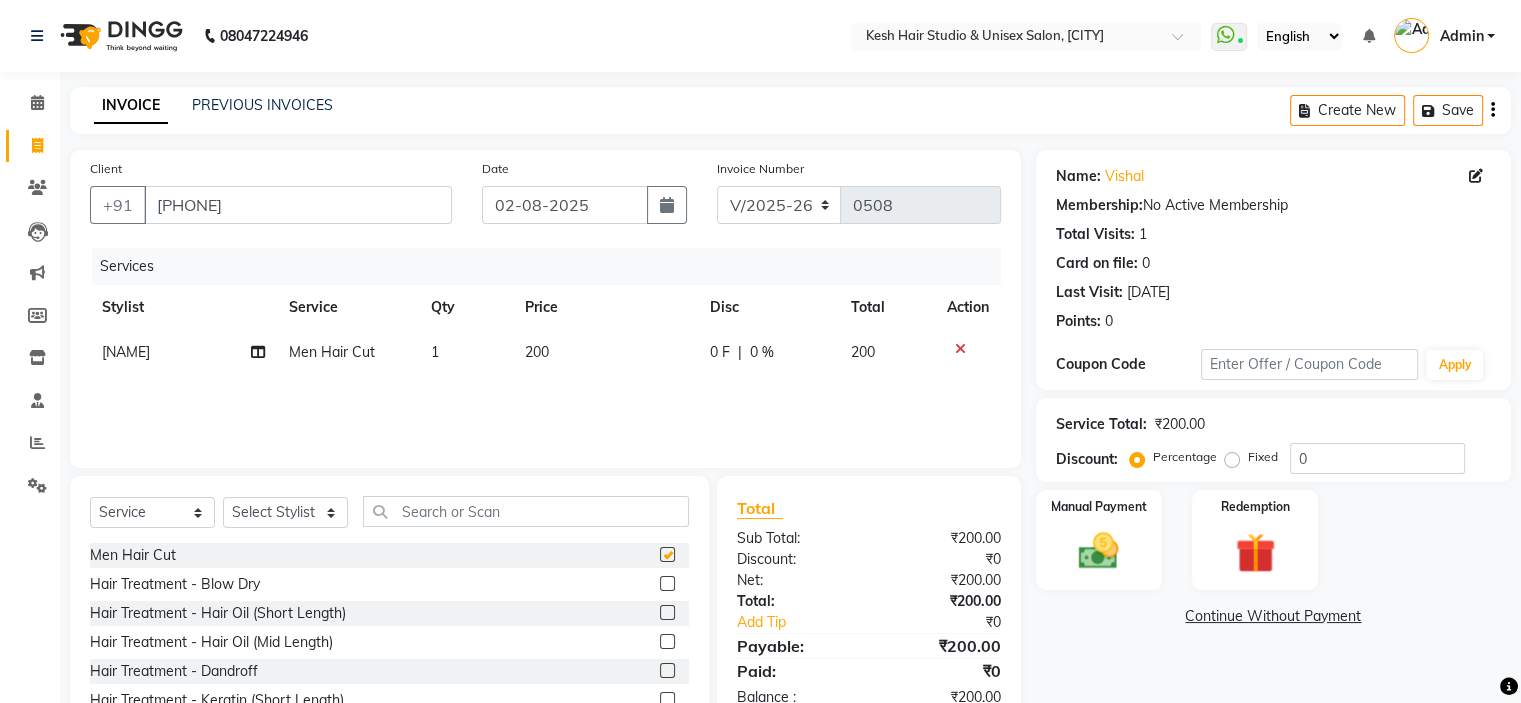 checkbox on "false" 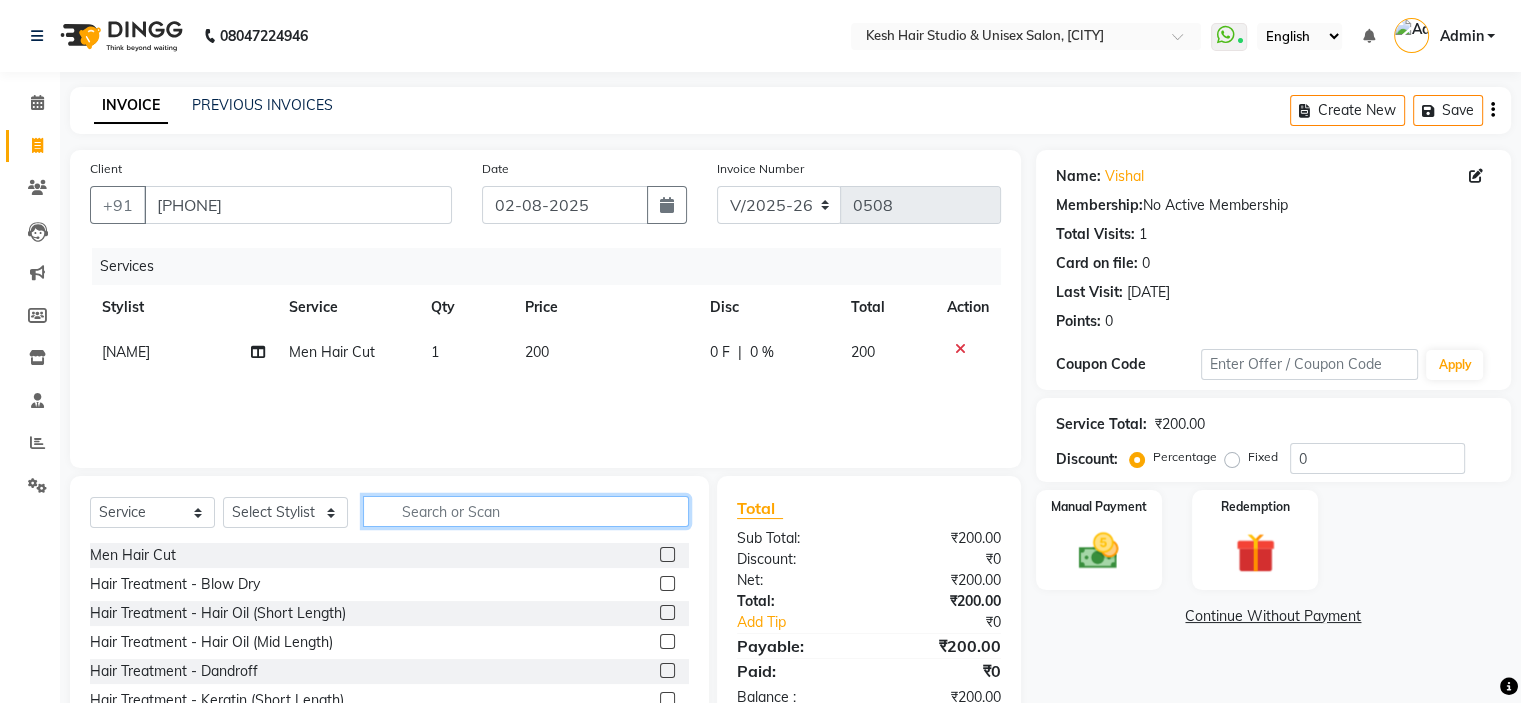 click 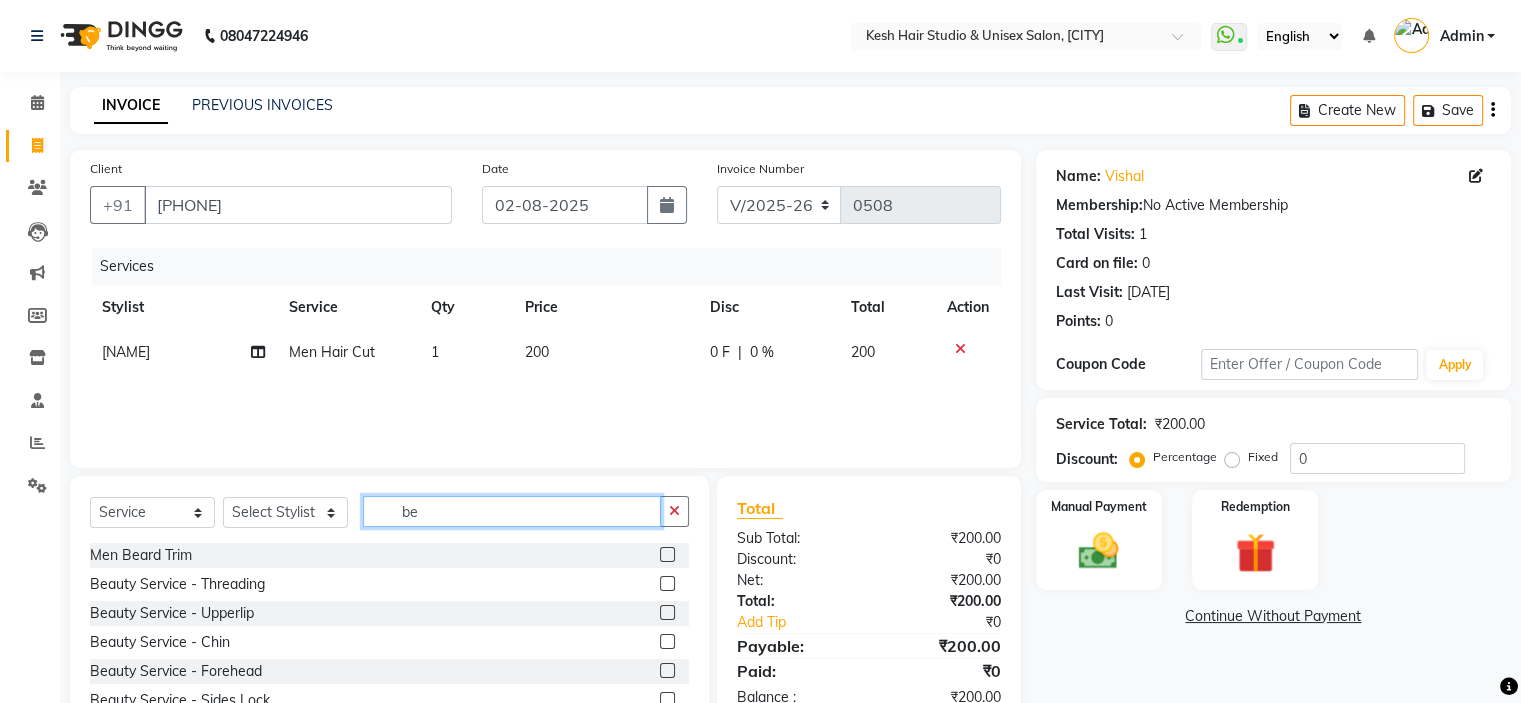 type on "be" 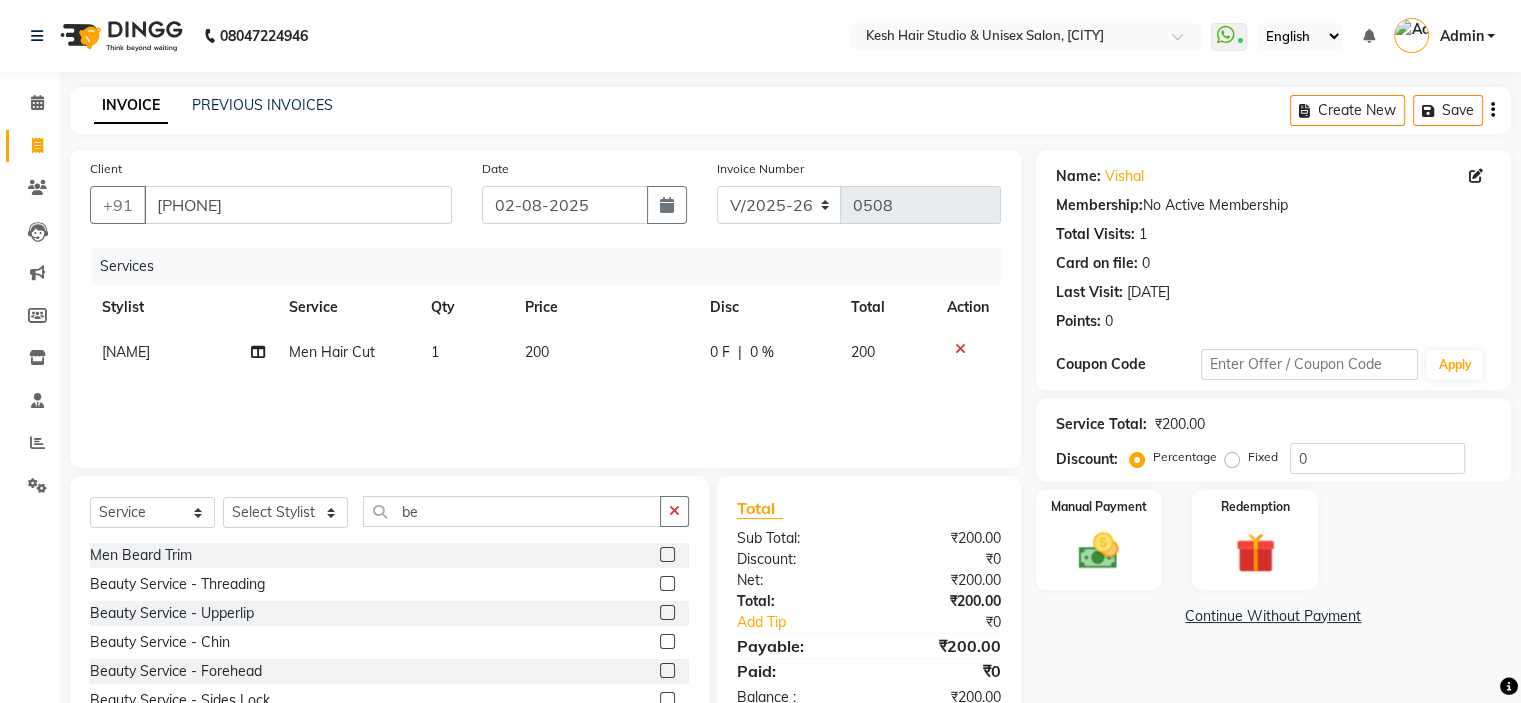 click 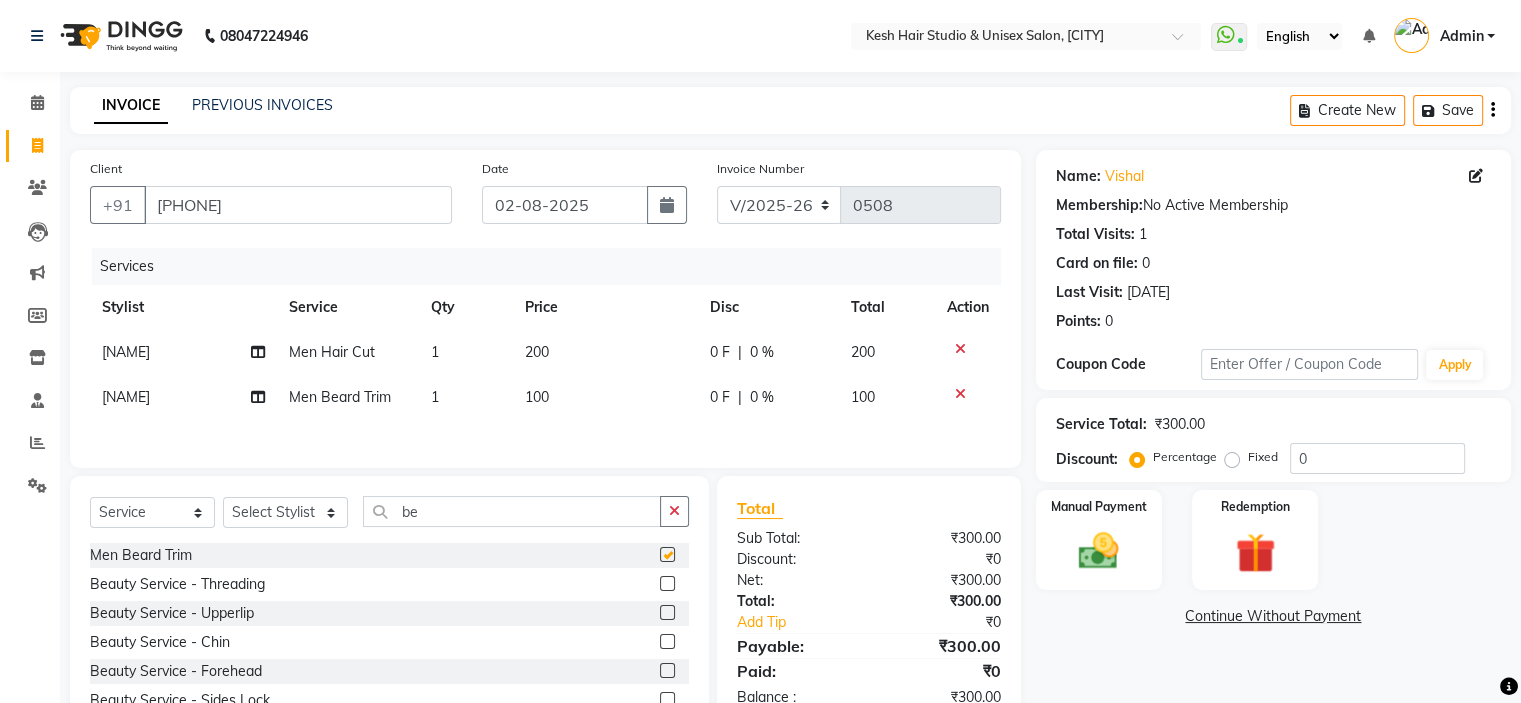 checkbox on "false" 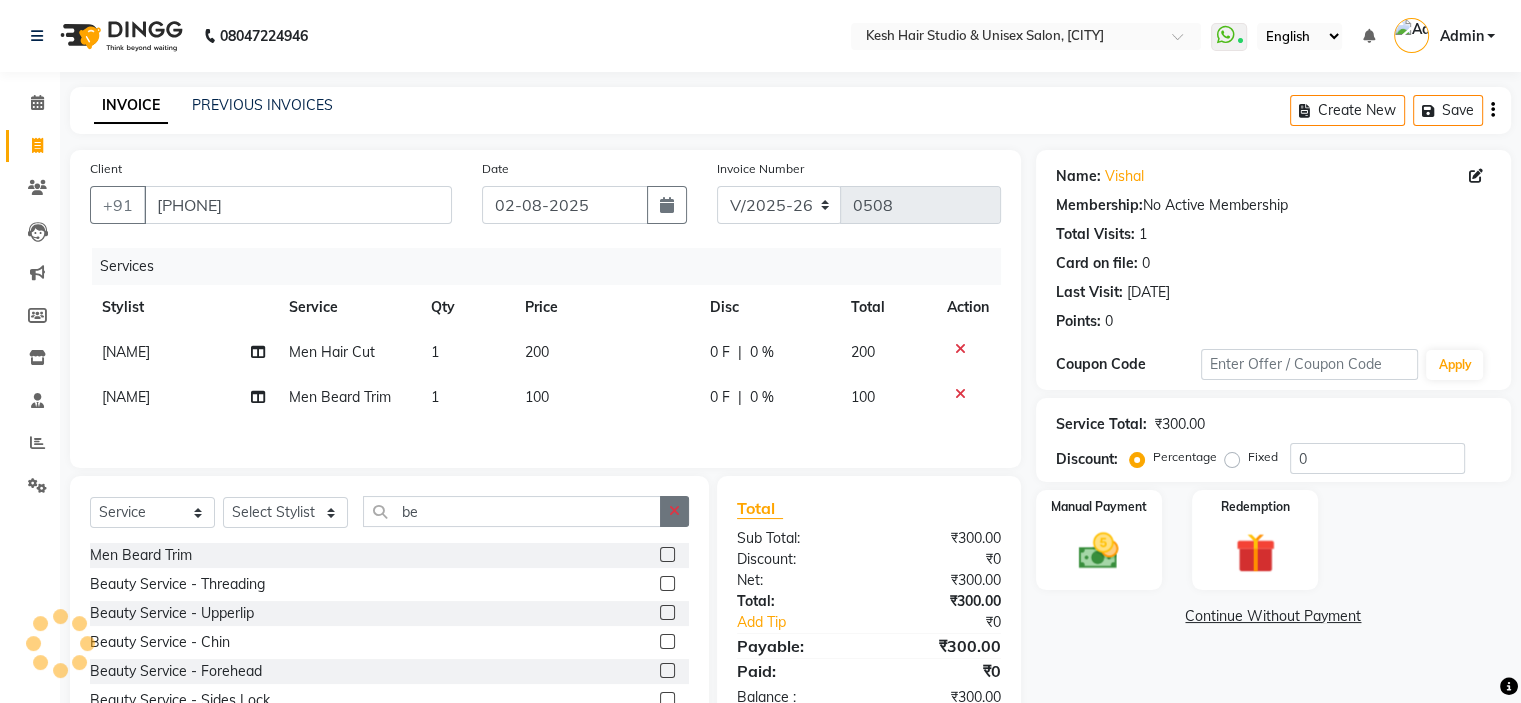 click 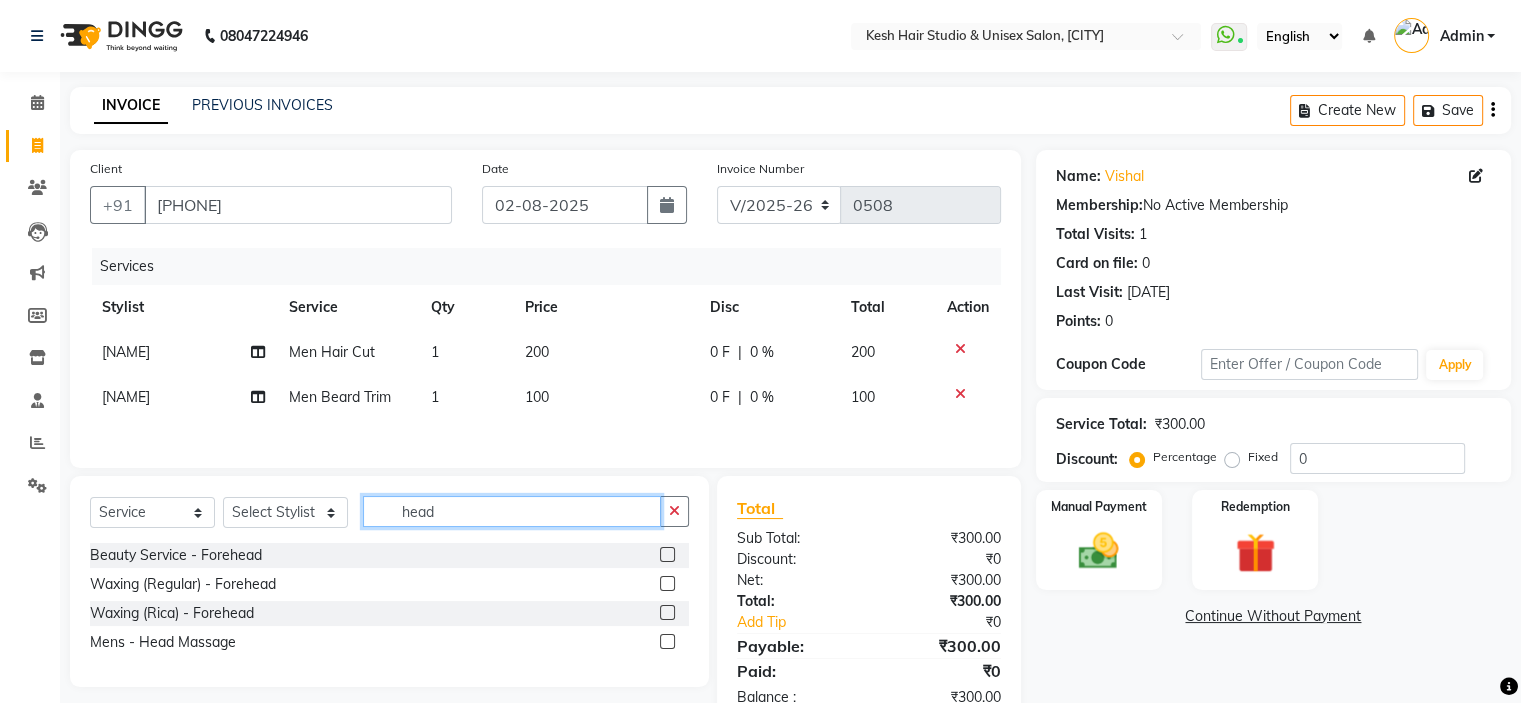 type on "head" 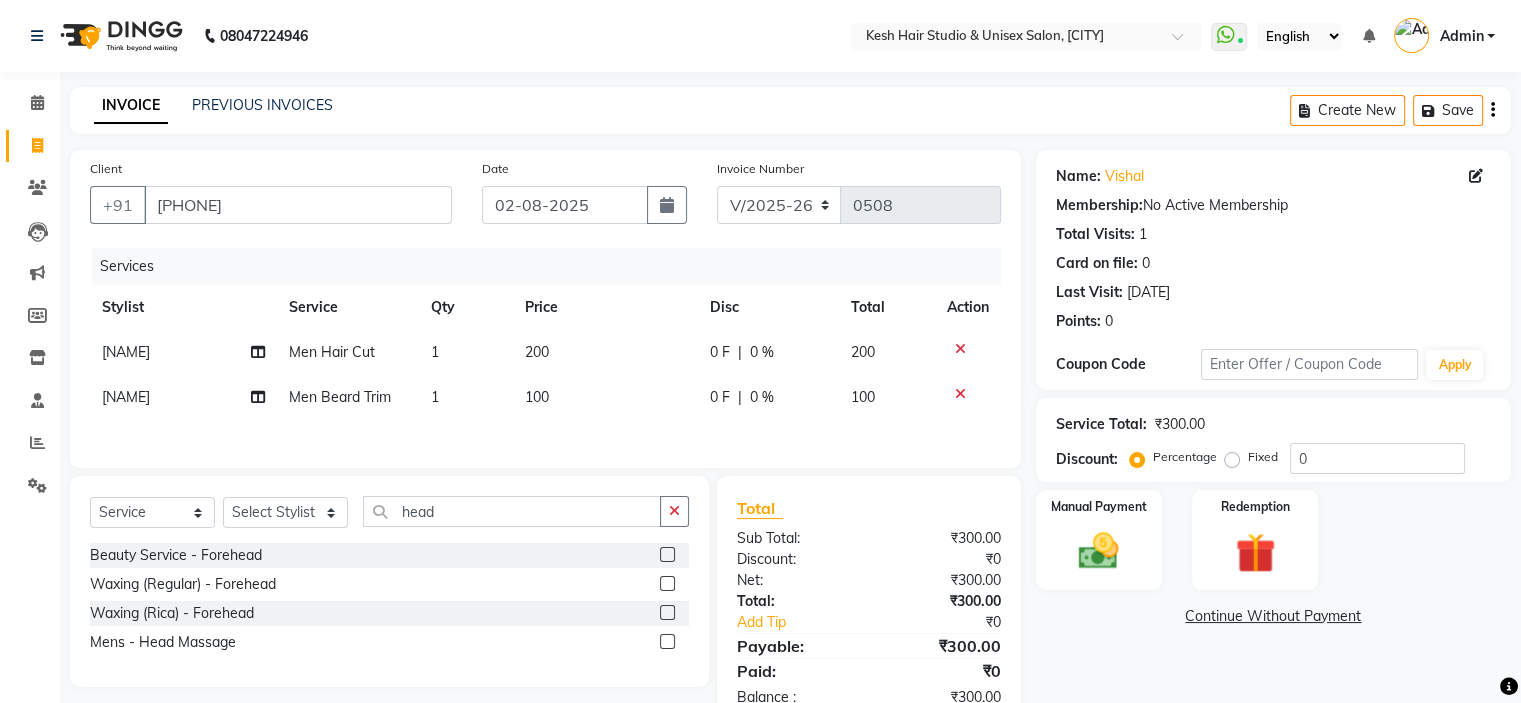 click 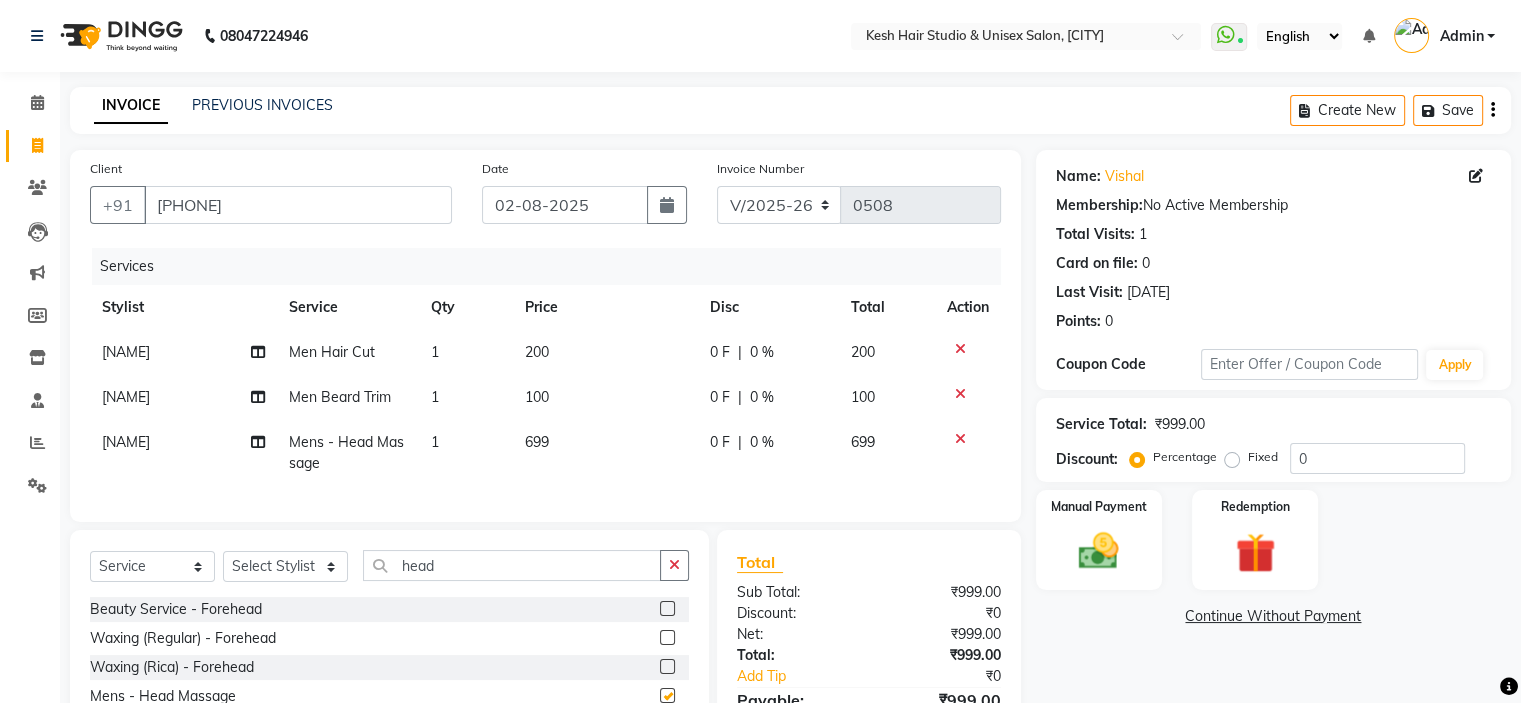 checkbox on "false" 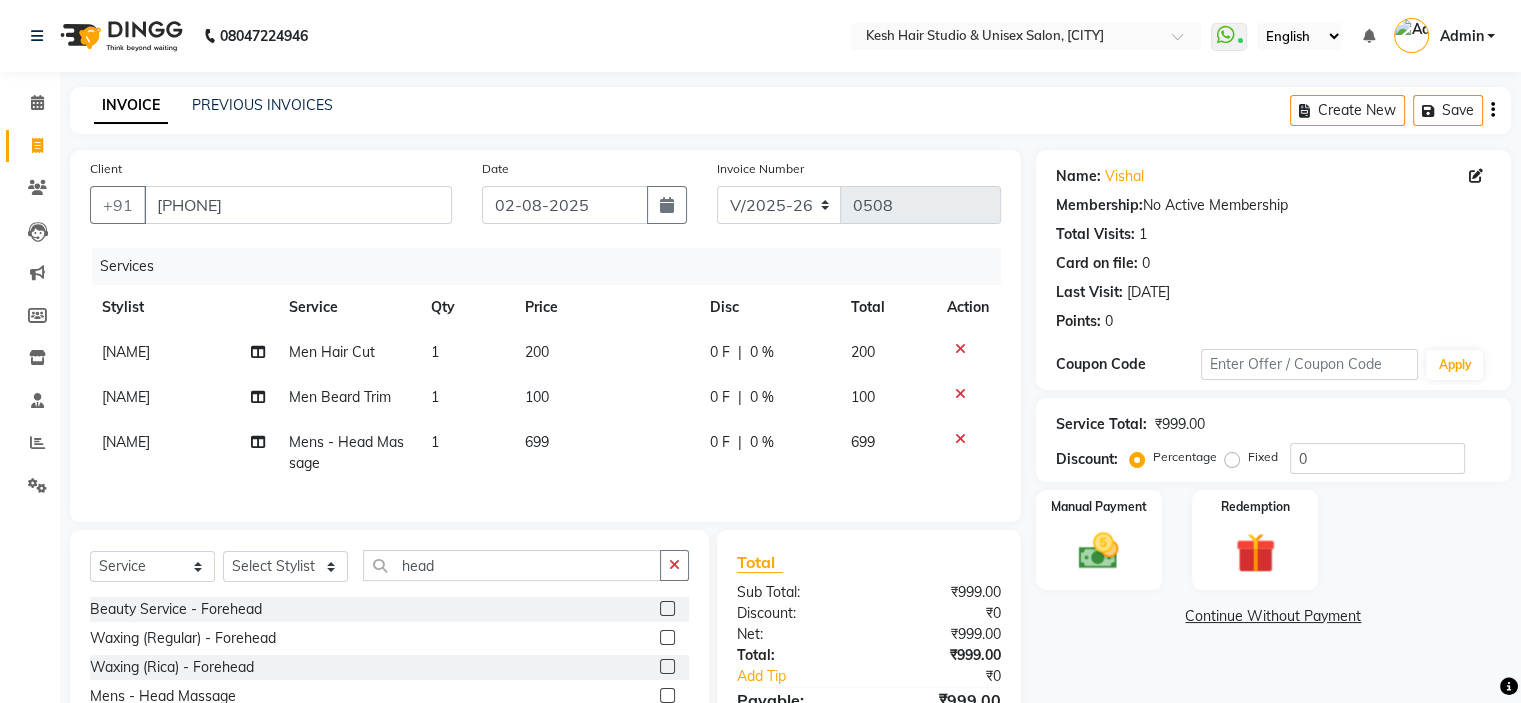 click on "0 F | 0 %" 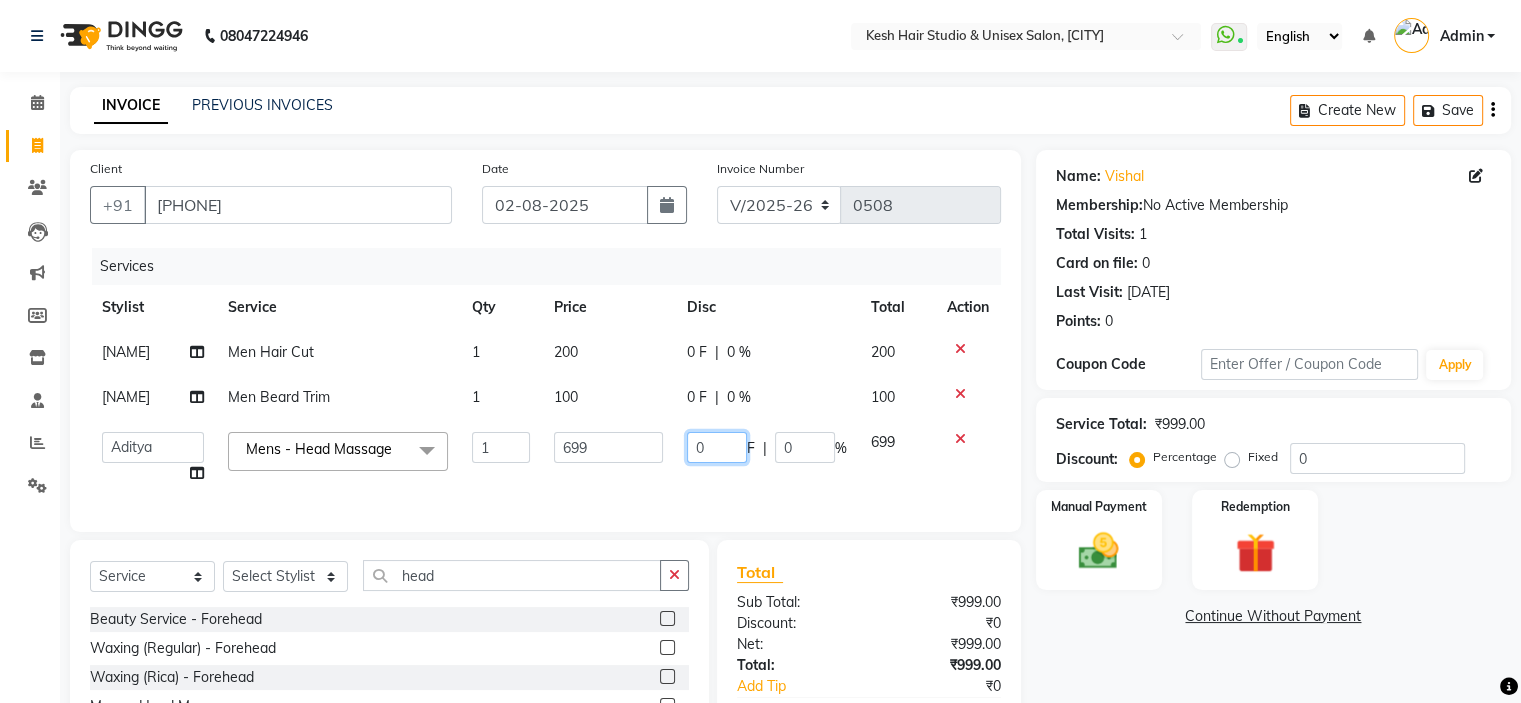 click on "0" 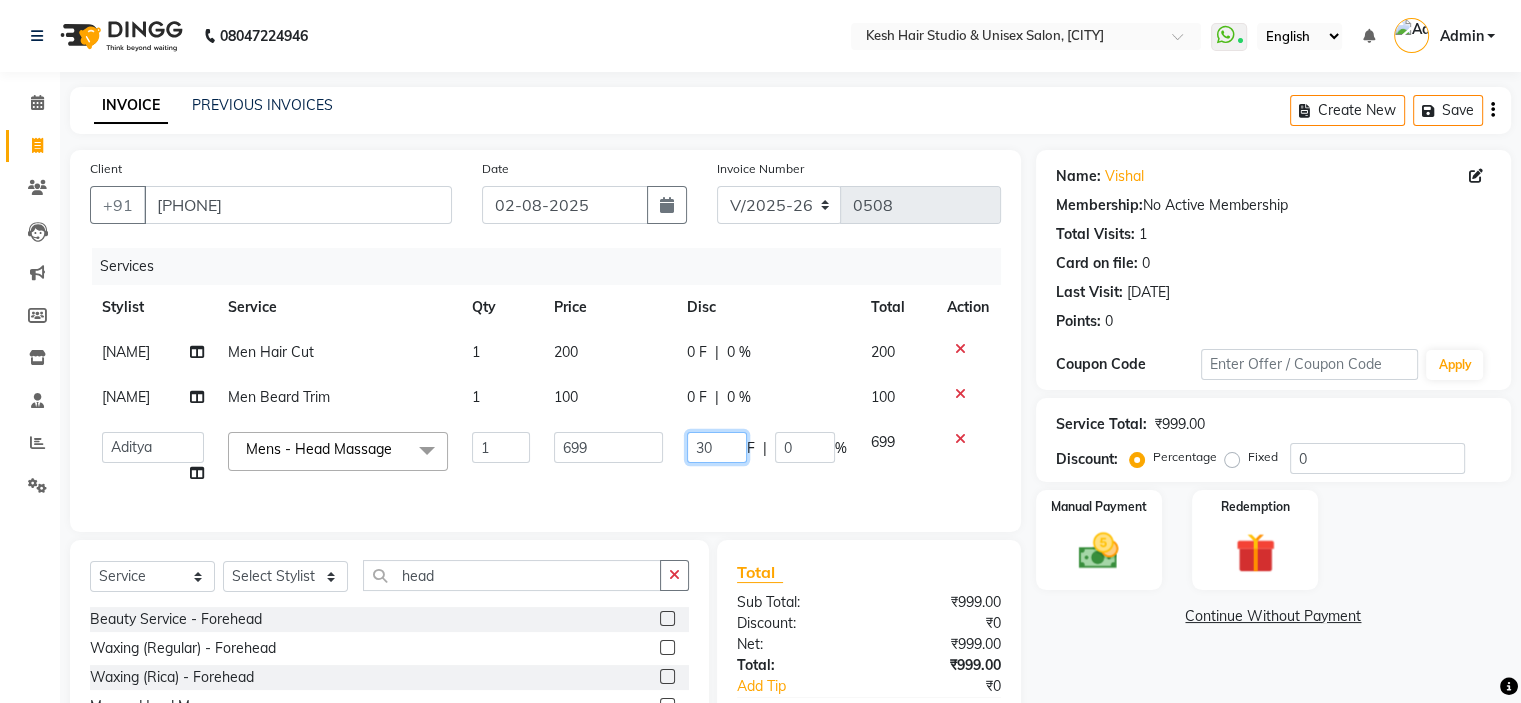 type on "300" 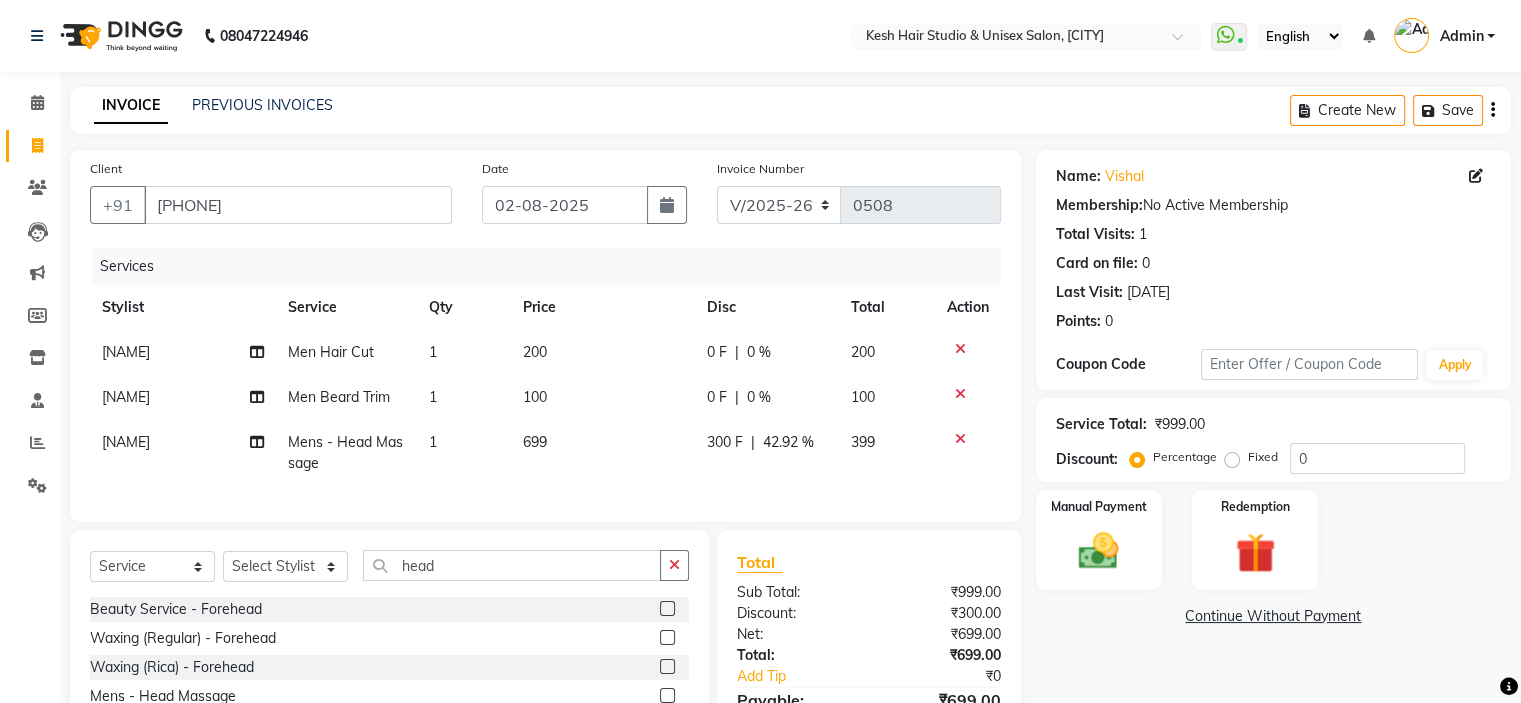 click on "699" 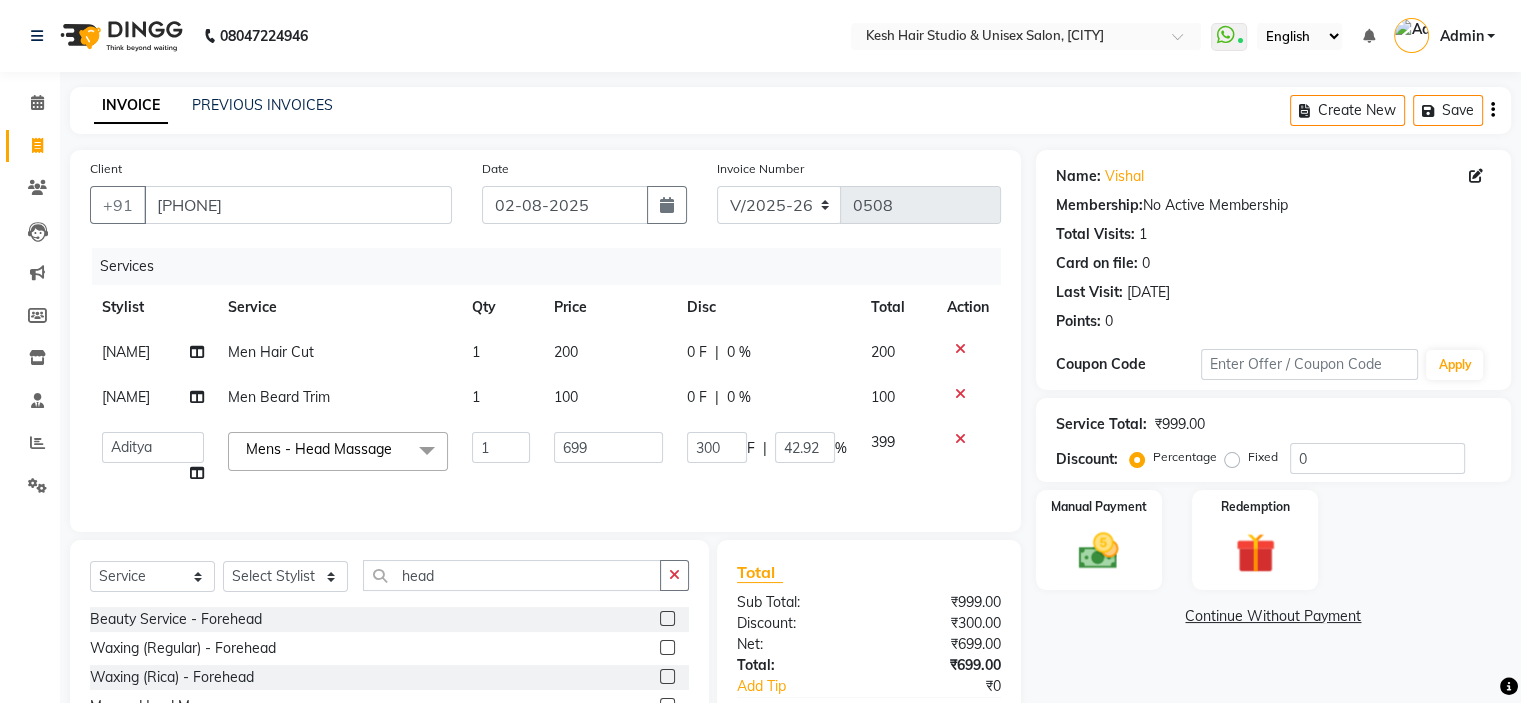 click on "699" 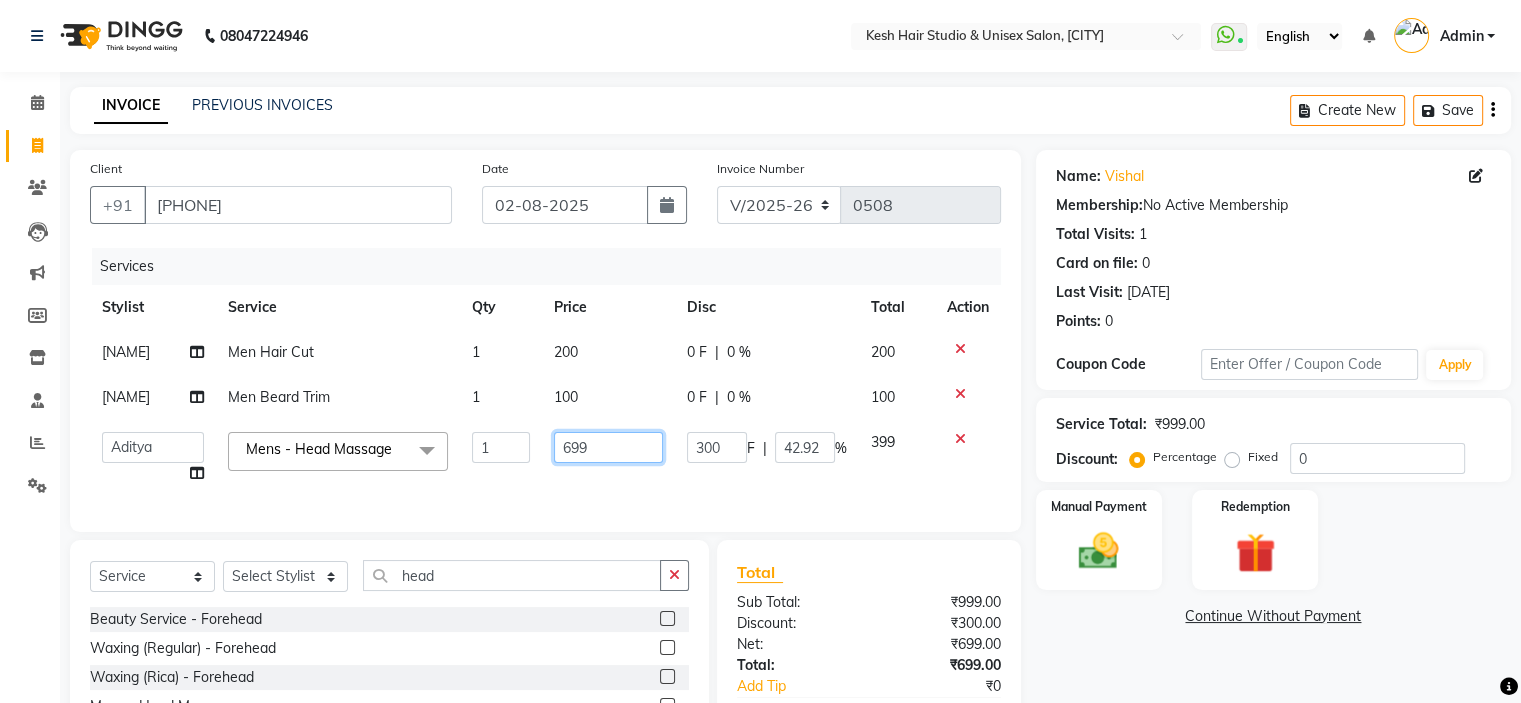 click on "699" 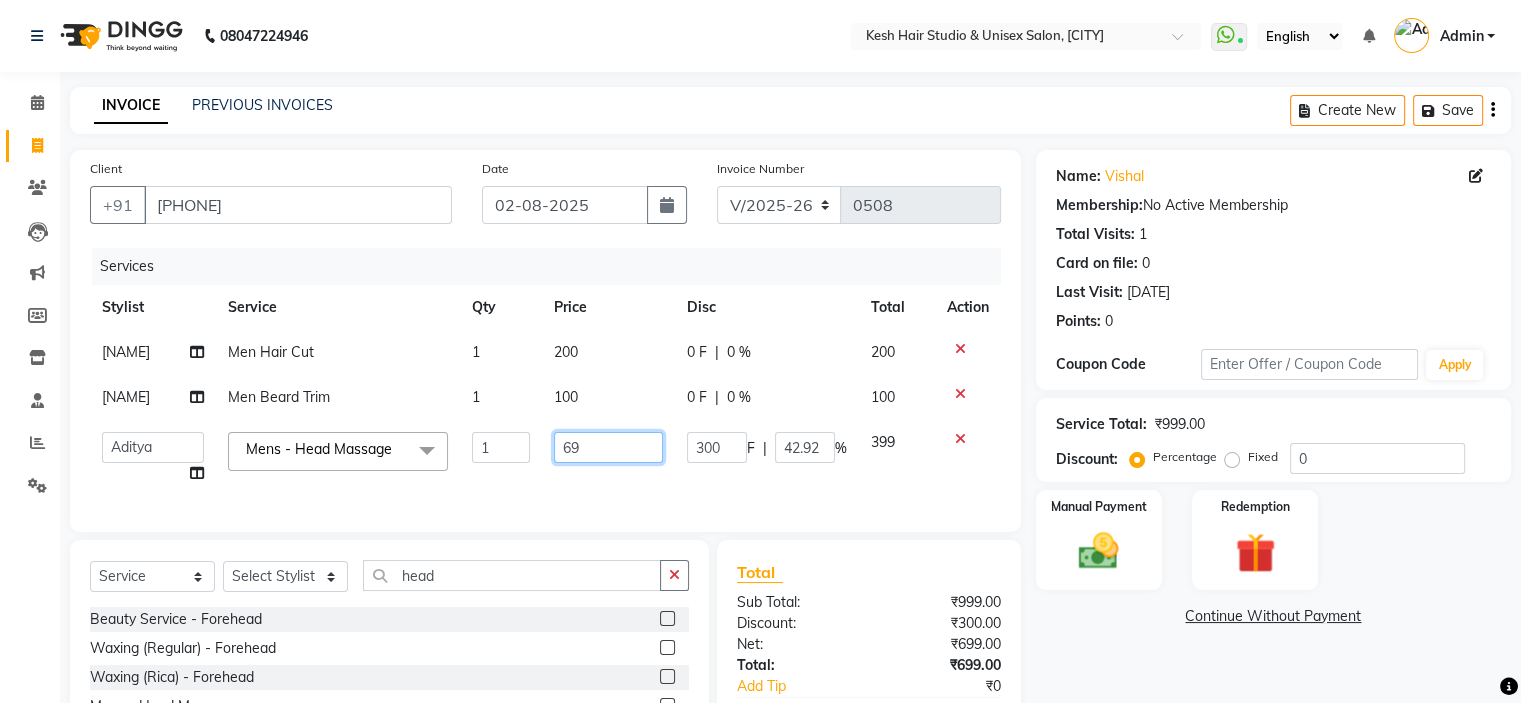 type on "6" 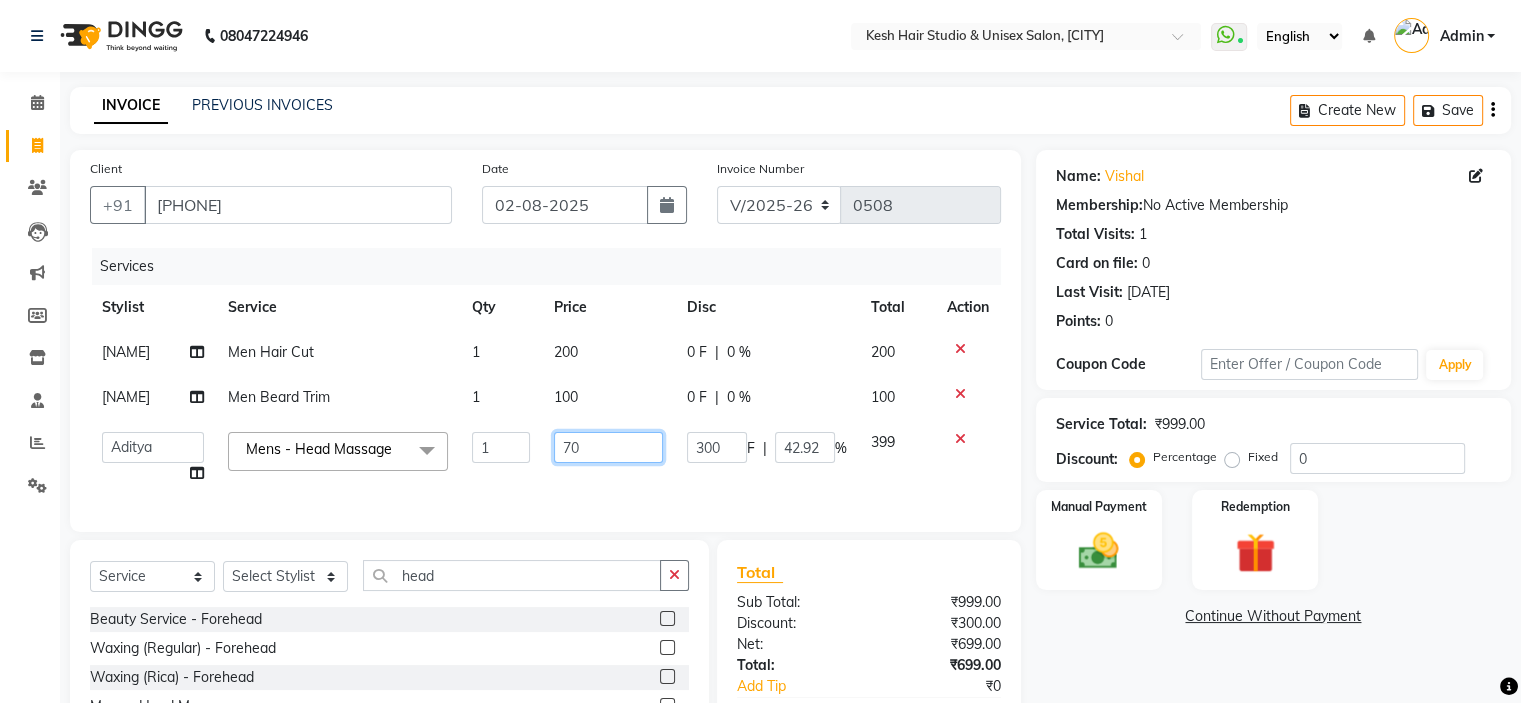 type on "700" 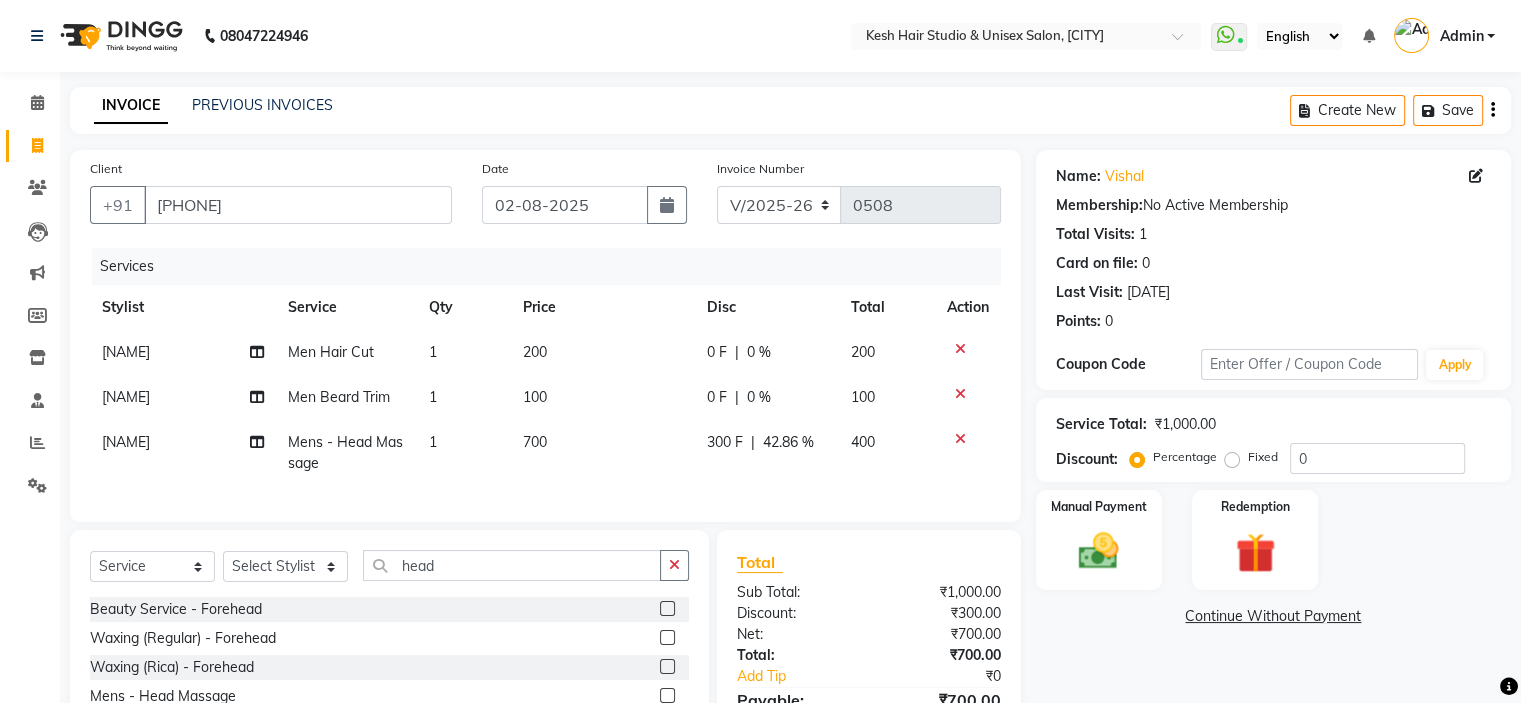 click on "Name: [FIRST] [LAST] Membership: No Active Membership Total Visits: [NUMBER] Card on file: [NUMBER] Last Visit: [DATE] Points: [NUMBER] Coupon Code Apply Service Total: ₹[PRICE].00 Discount: Percentage Fixed [NUMBER] Manual Payment Redemption Continue Without Payment" 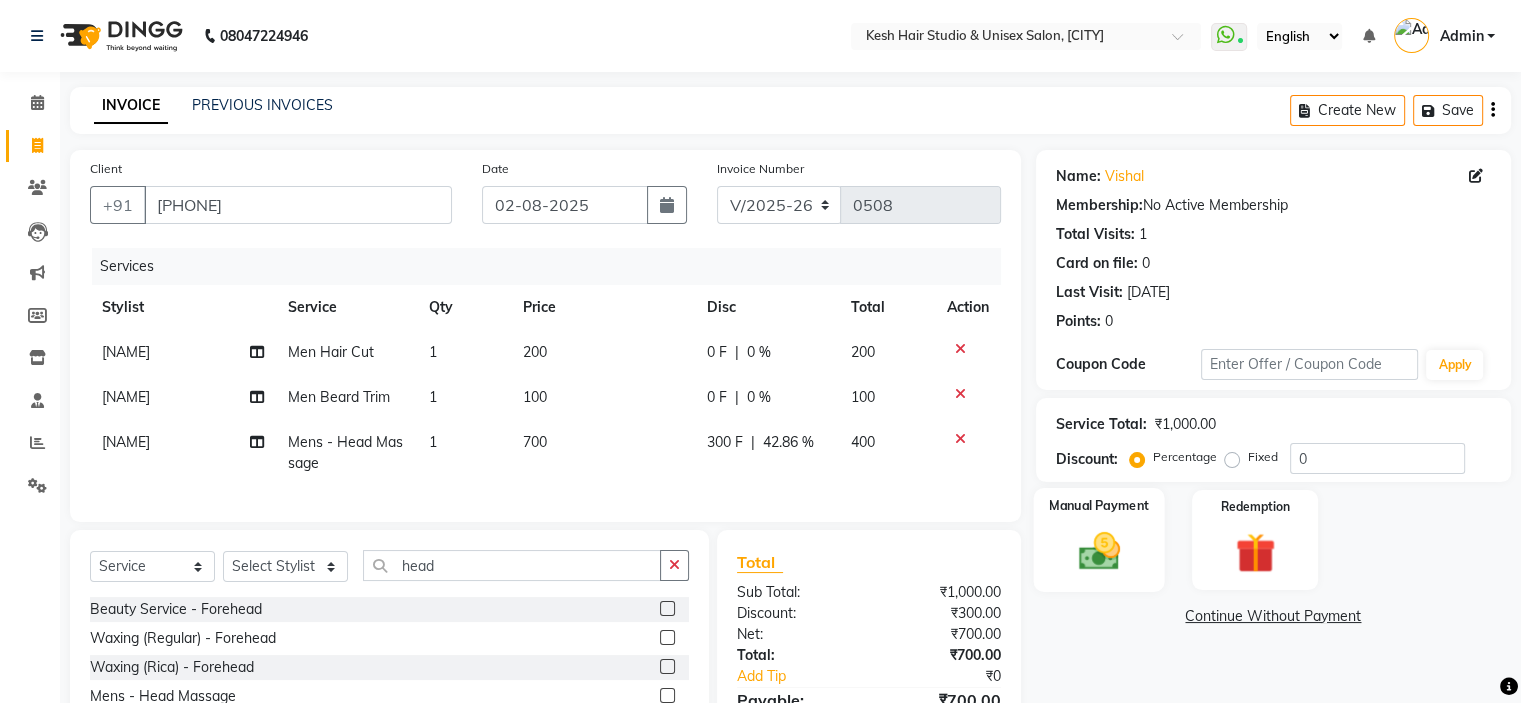 click 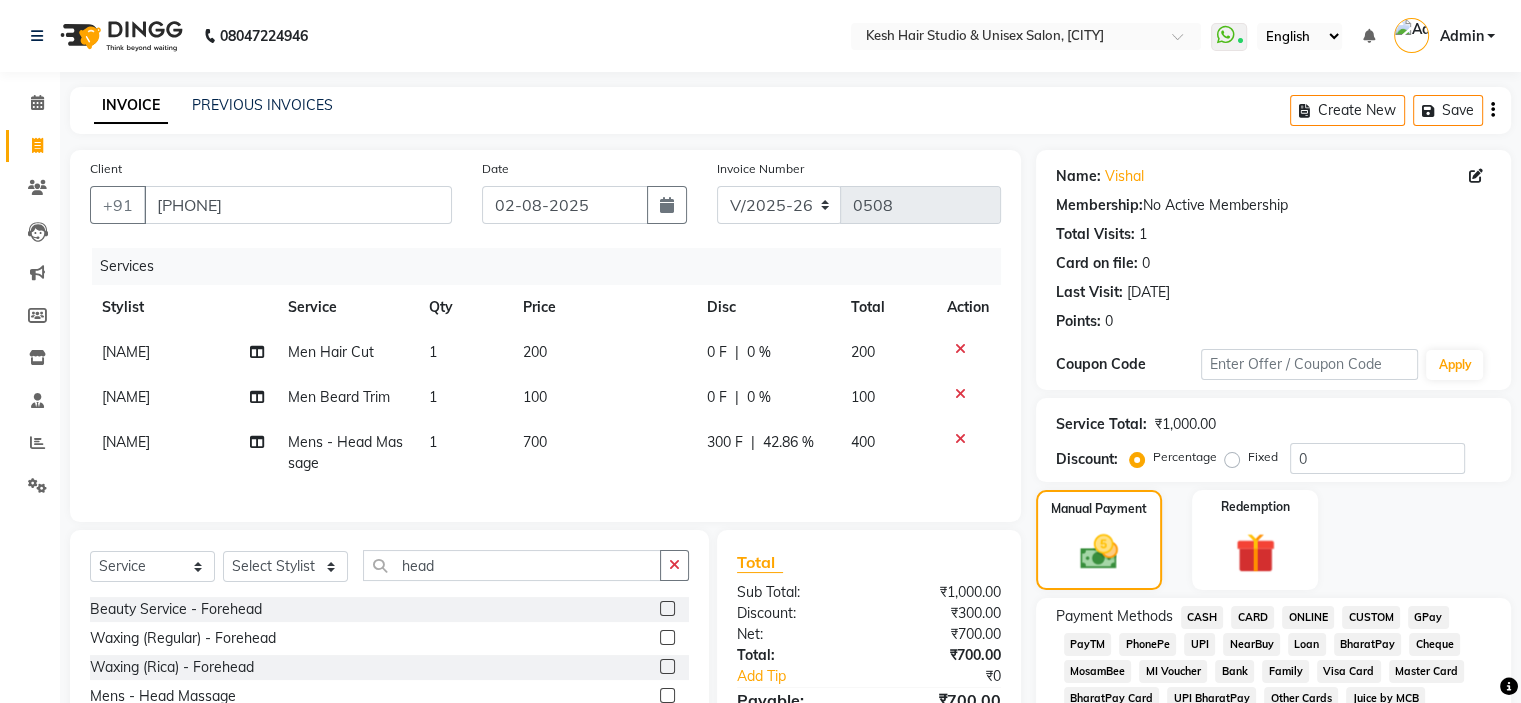 click on "ONLINE" 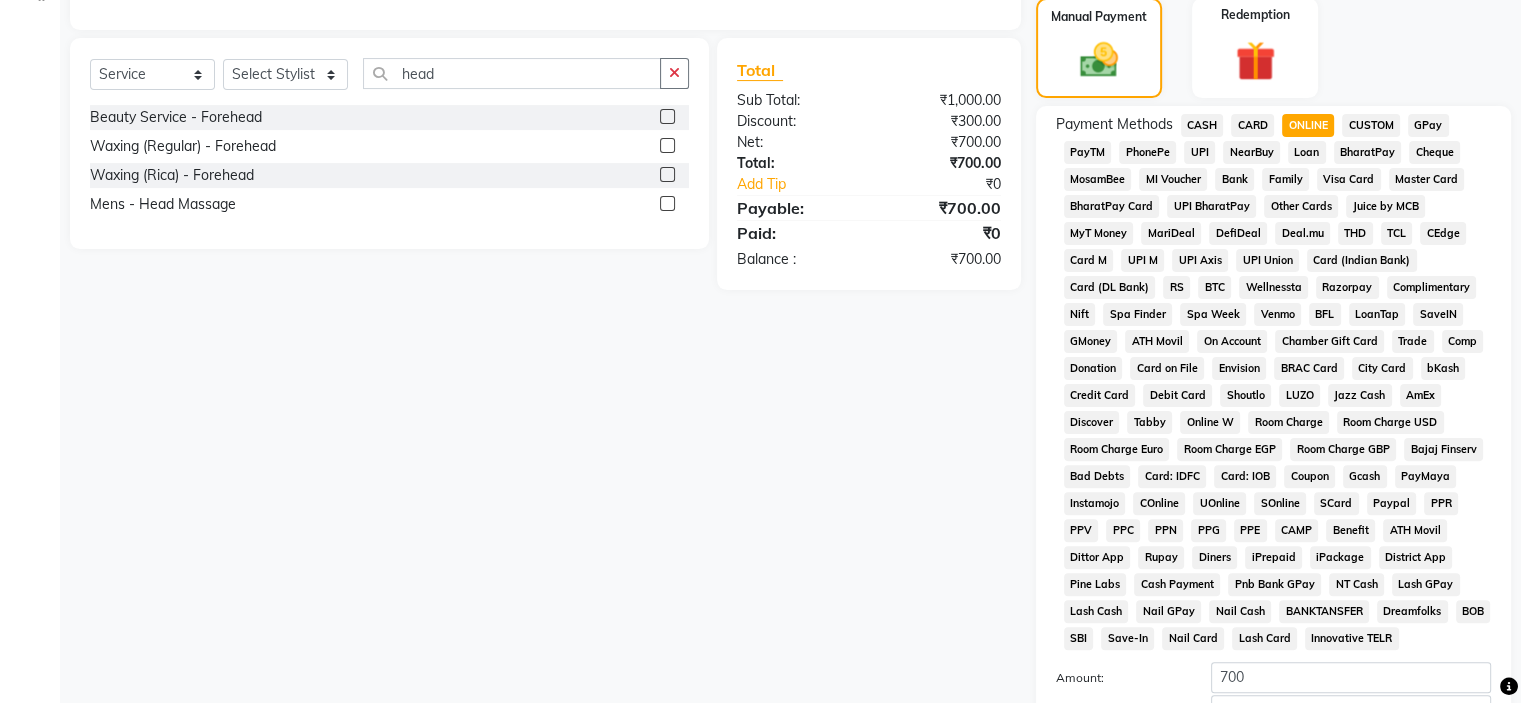 scroll, scrollTop: 720, scrollLeft: 0, axis: vertical 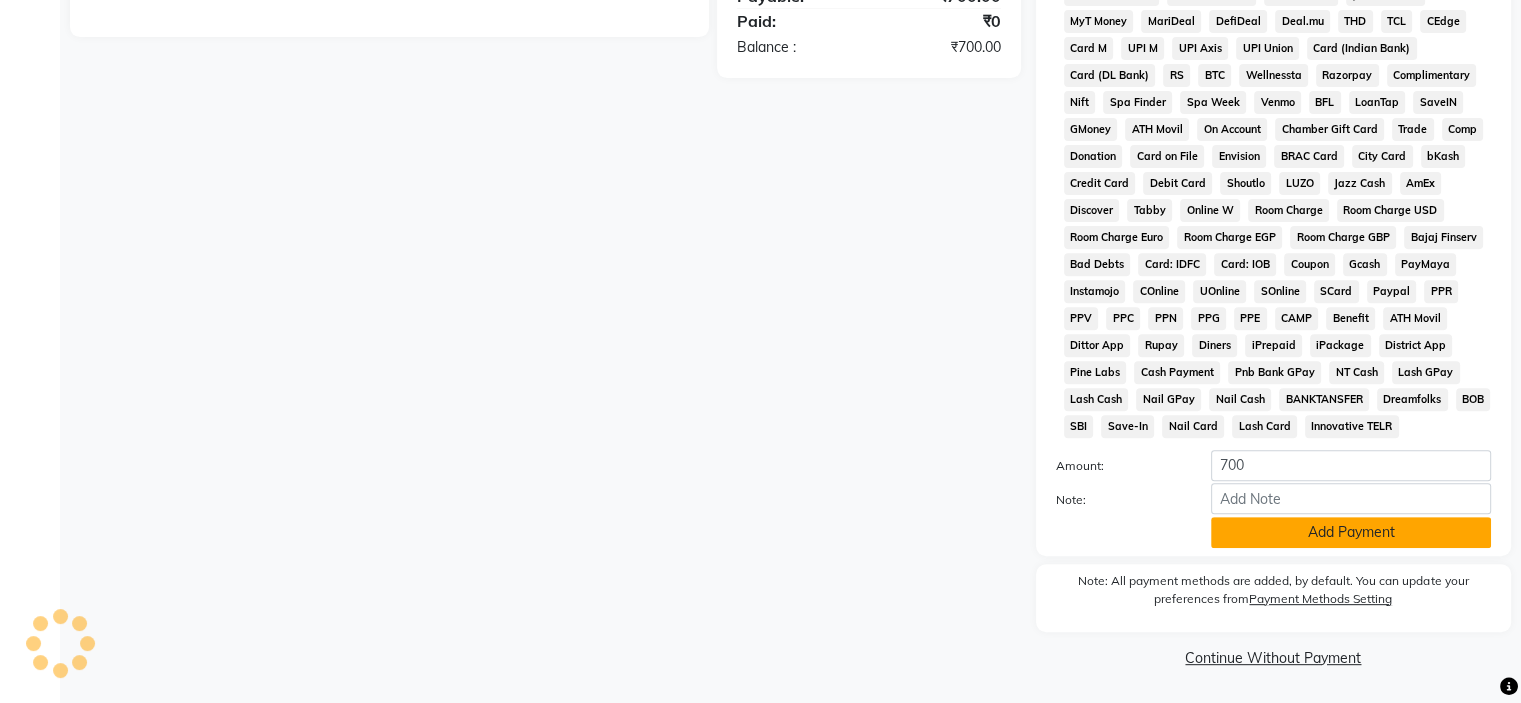 click on "Add Payment" 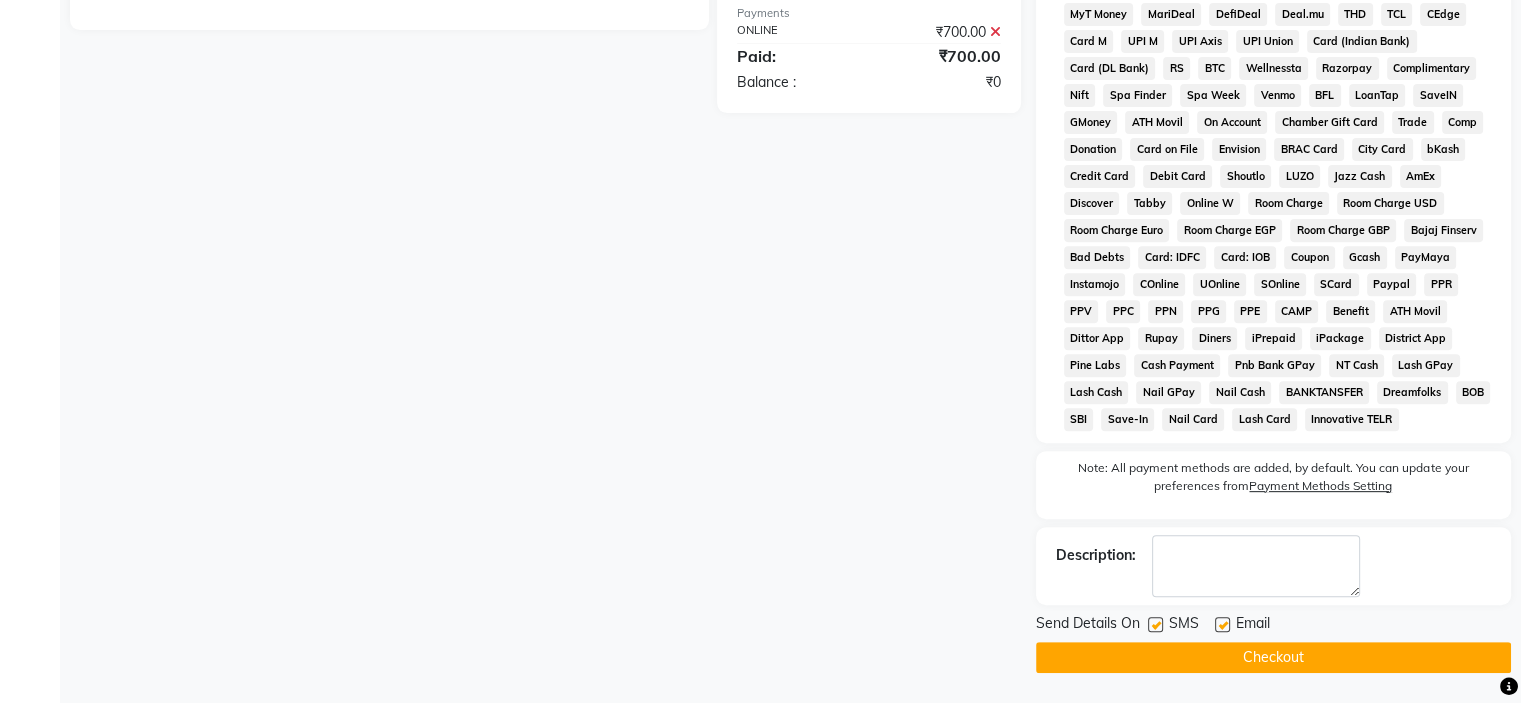 click on "Checkout" 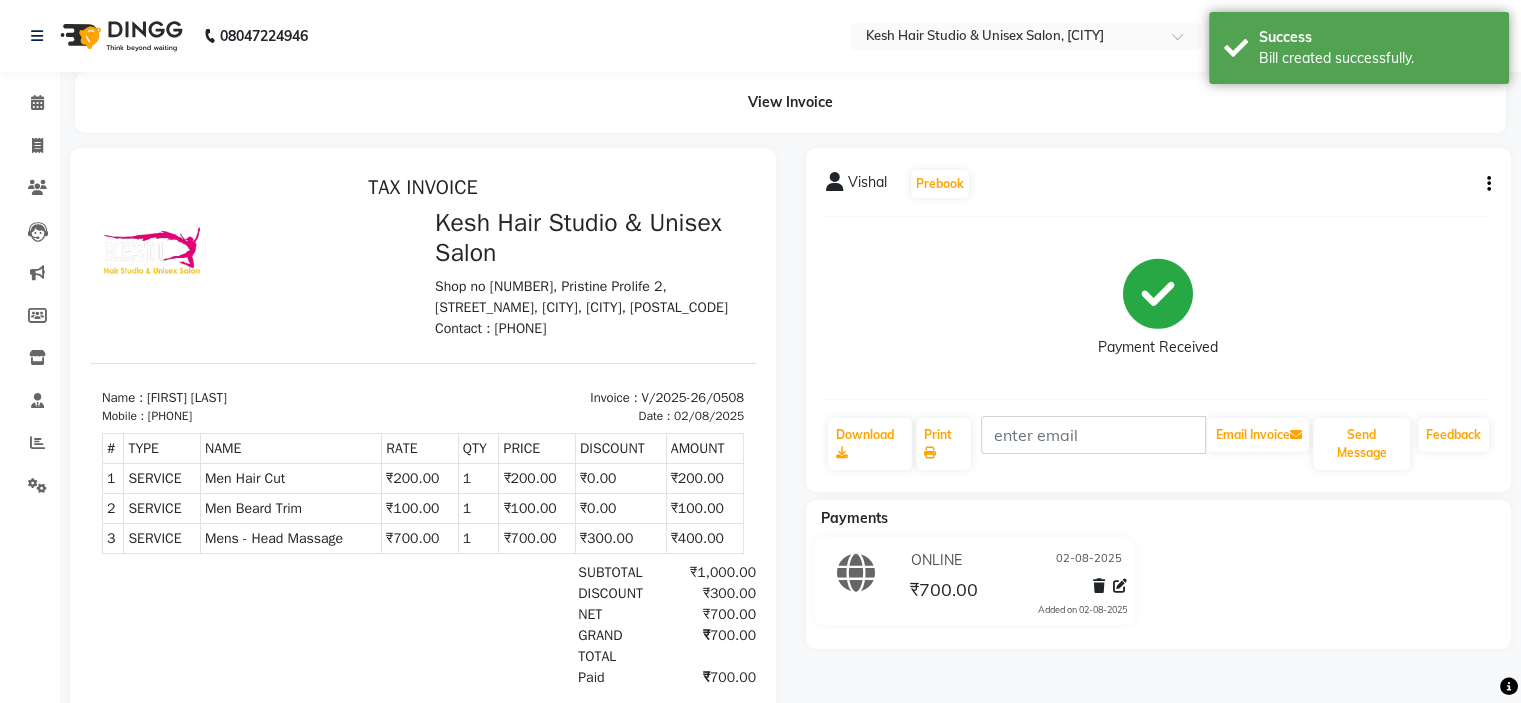 scroll, scrollTop: 0, scrollLeft: 0, axis: both 